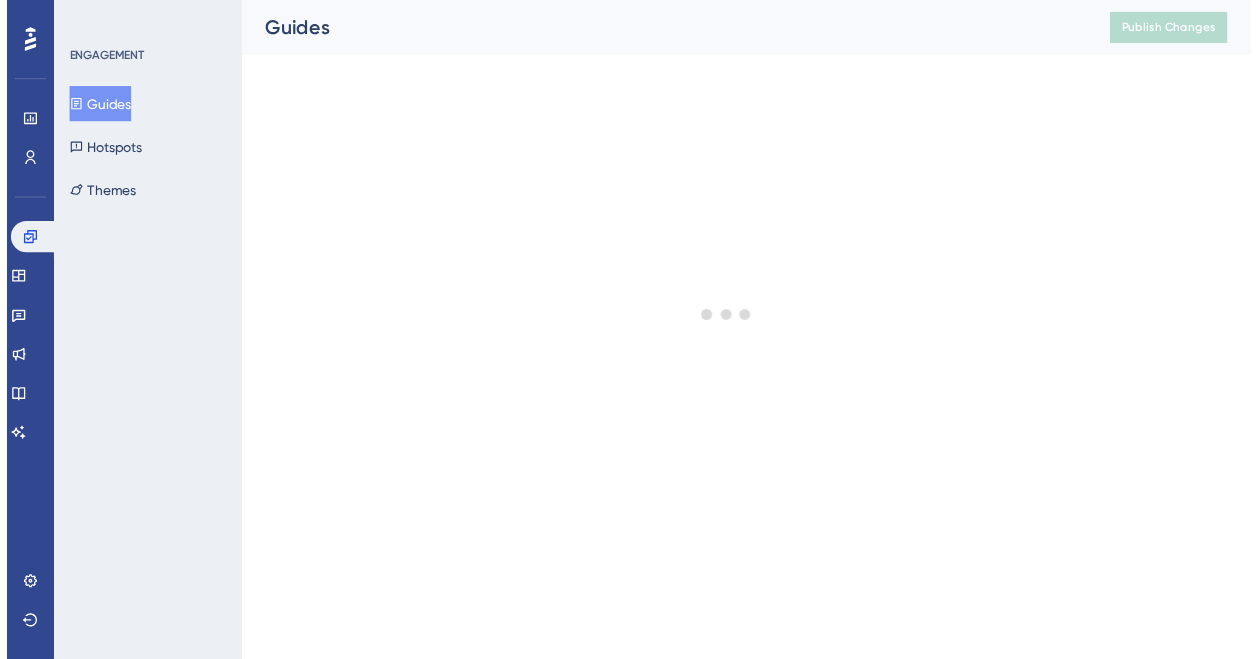 scroll, scrollTop: 0, scrollLeft: 0, axis: both 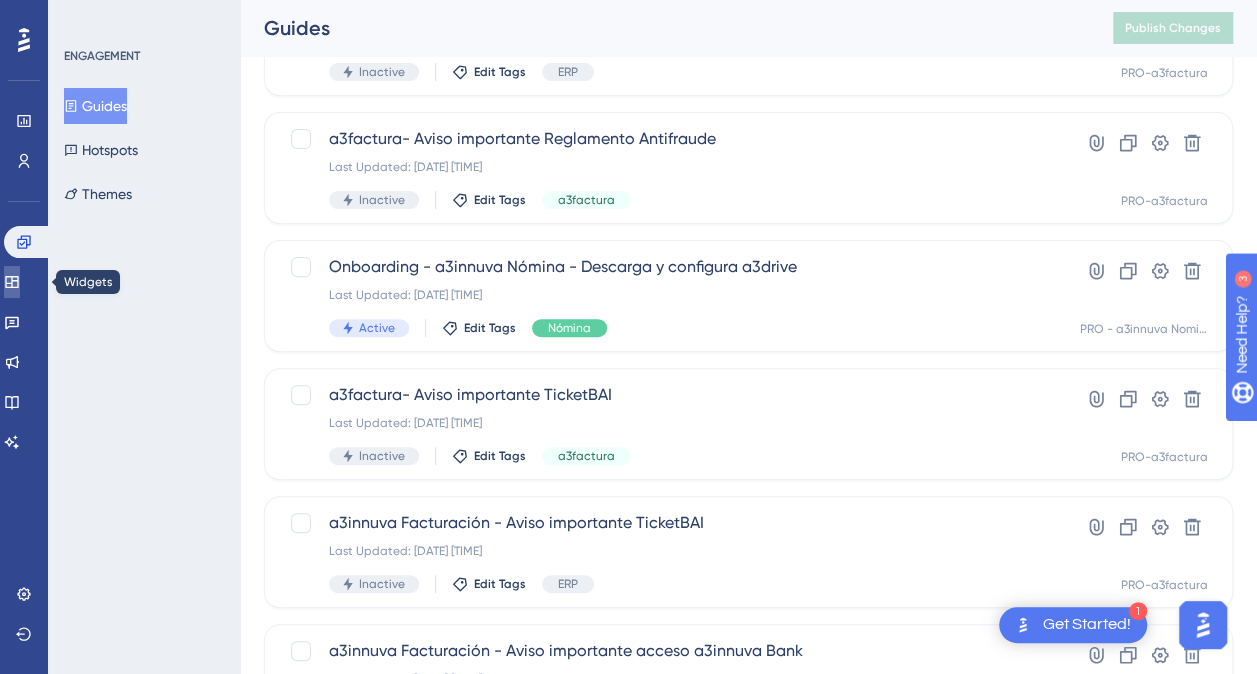 click 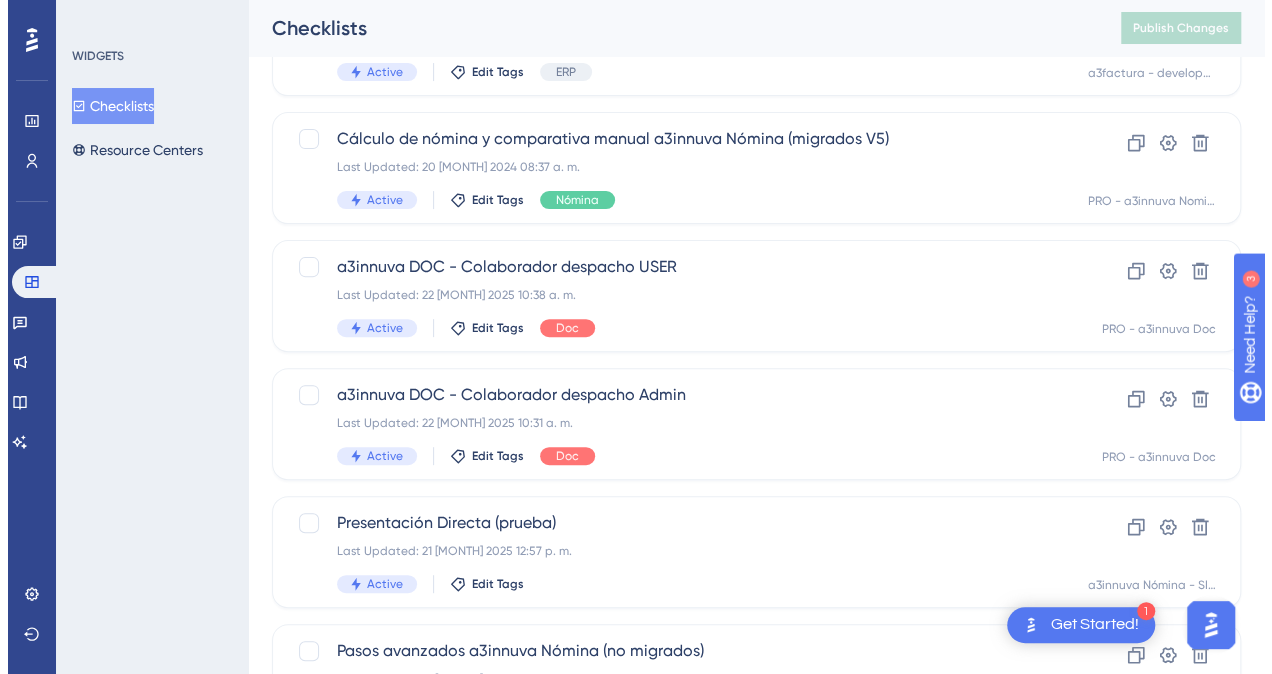 scroll, scrollTop: 0, scrollLeft: 0, axis: both 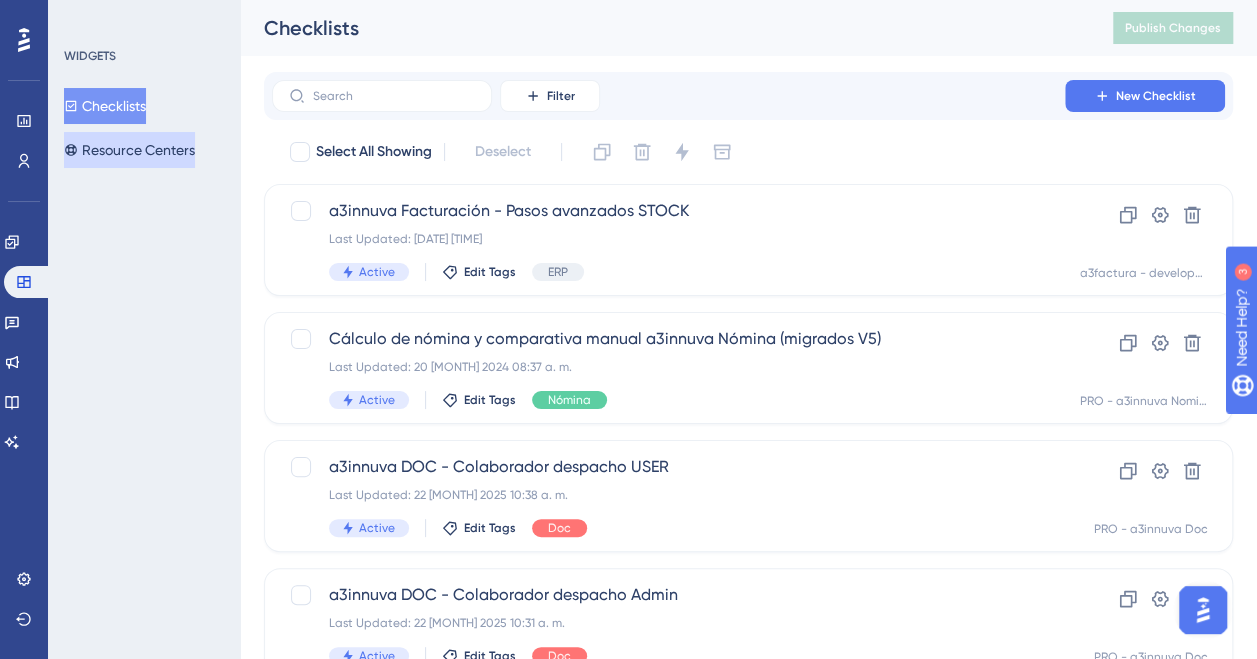 click on "Resource Centers" at bounding box center (129, 150) 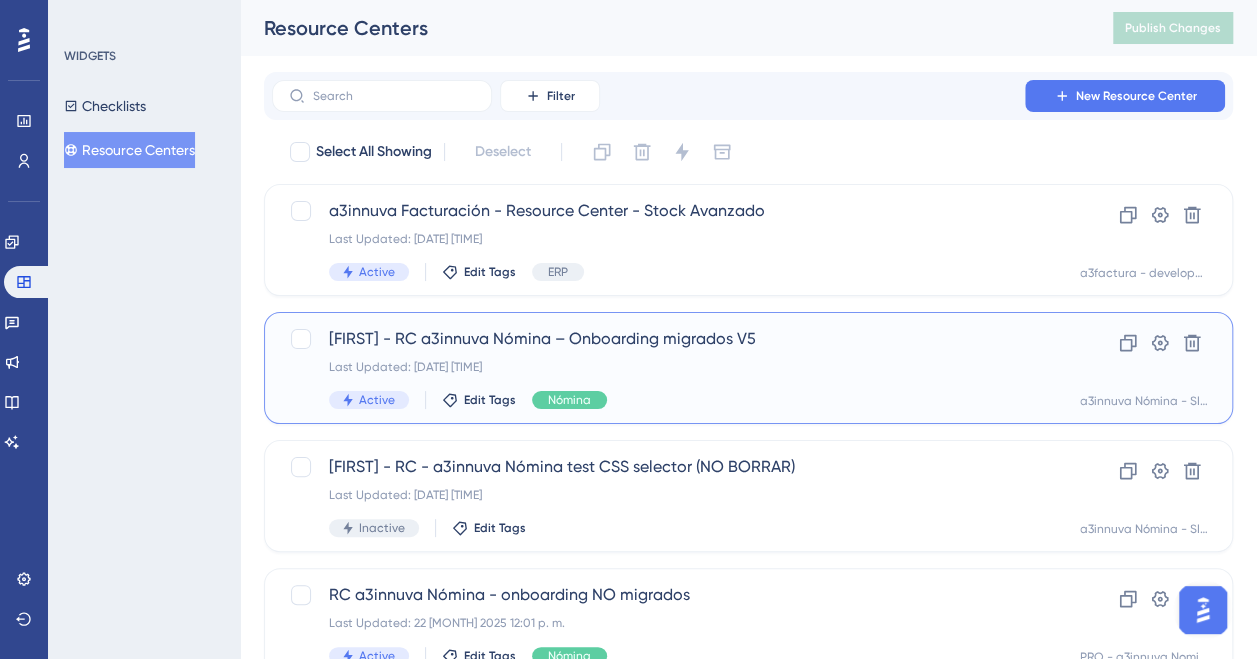 click on "Last Updated: [DATE] [TIME]" at bounding box center [668, 367] 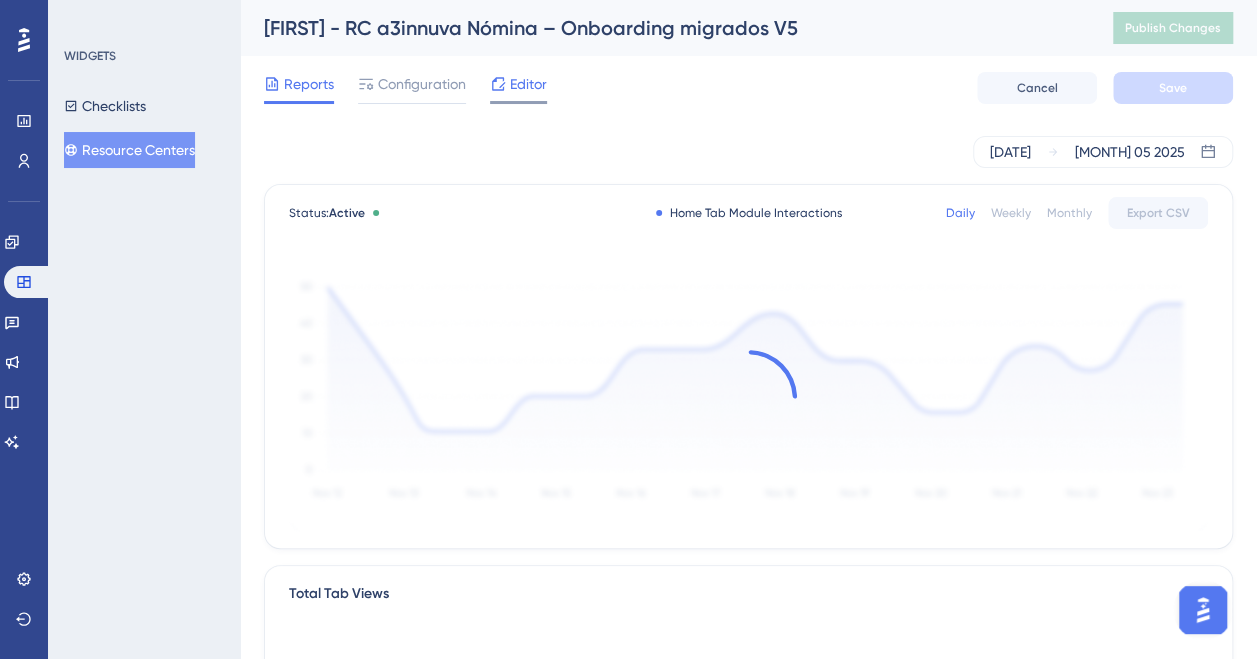 click on "Editor" at bounding box center [528, 84] 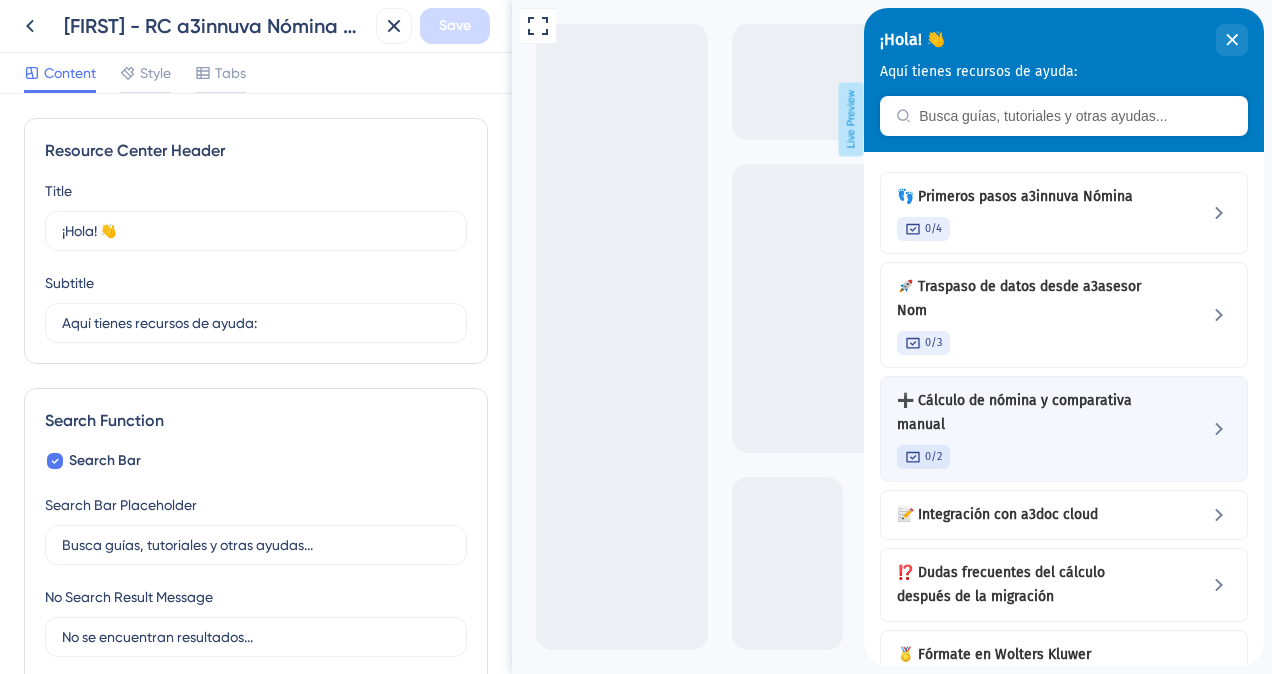 scroll, scrollTop: 0, scrollLeft: 0, axis: both 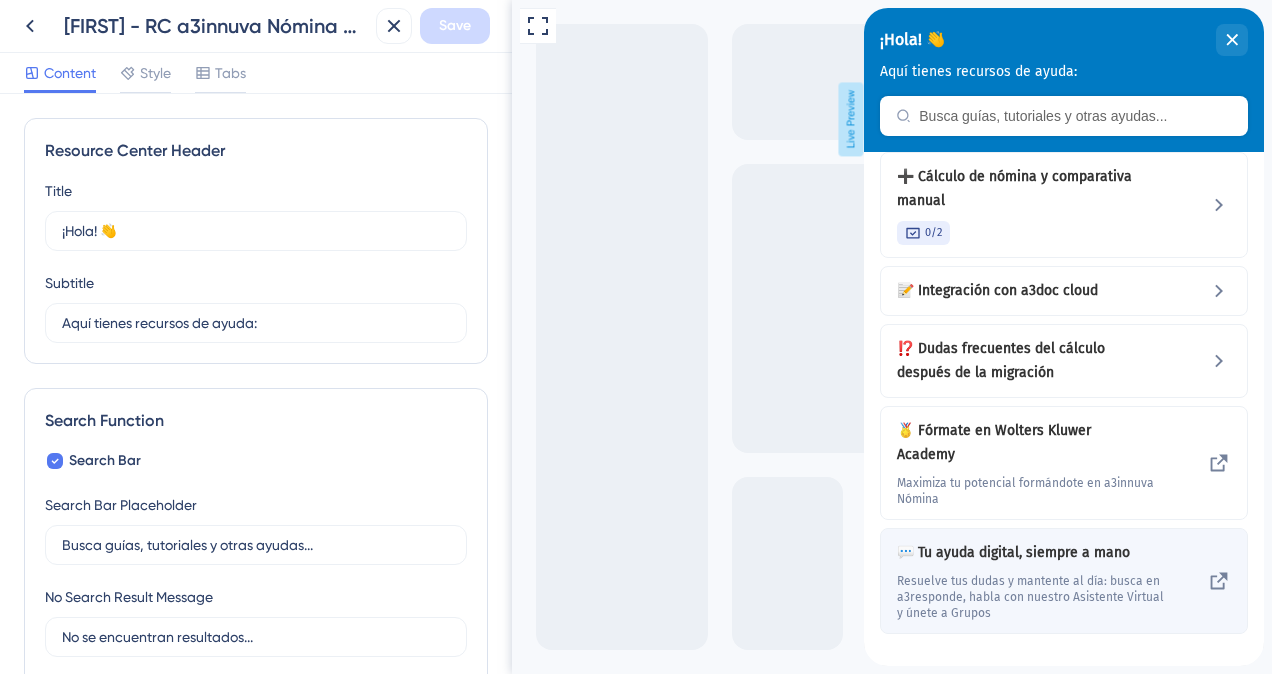 click on "💬   Tu ayuda digital, siempre a mano Resuelve tus dudas y mantente al día: busca en a3responde, habla con nuestro Asistente Virtual y únete a Grupos" at bounding box center (1064, 581) 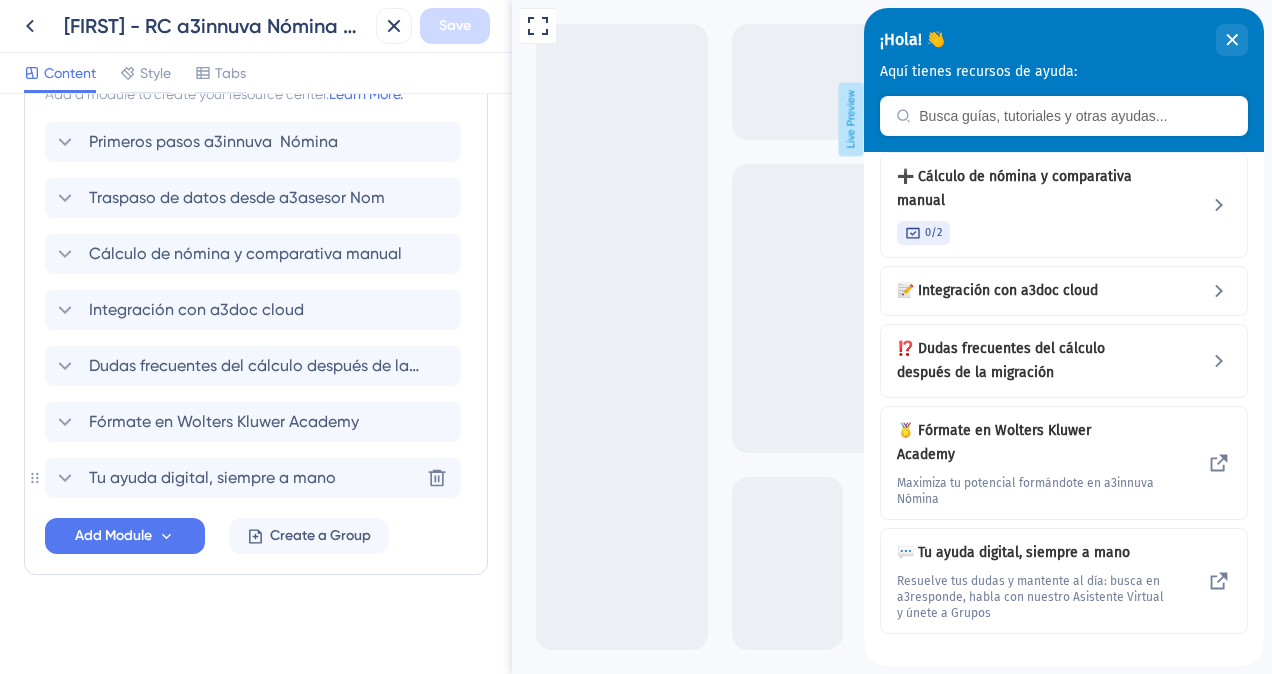 scroll, scrollTop: 812, scrollLeft: 0, axis: vertical 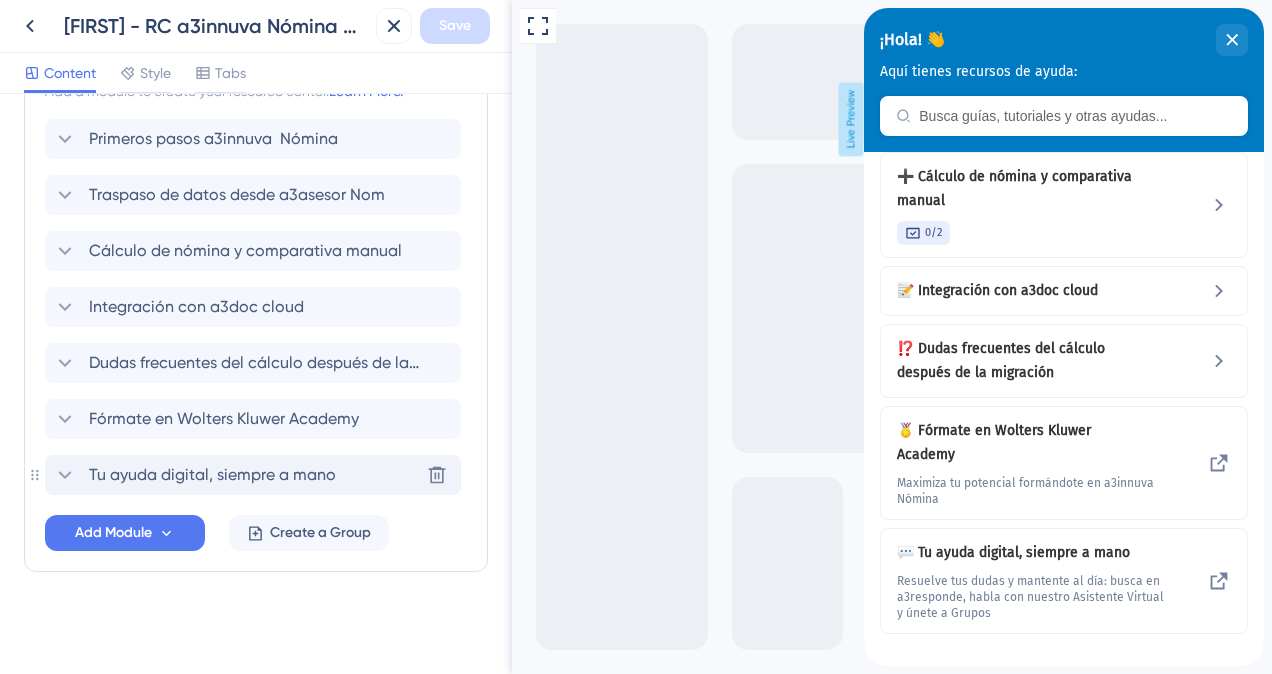 click 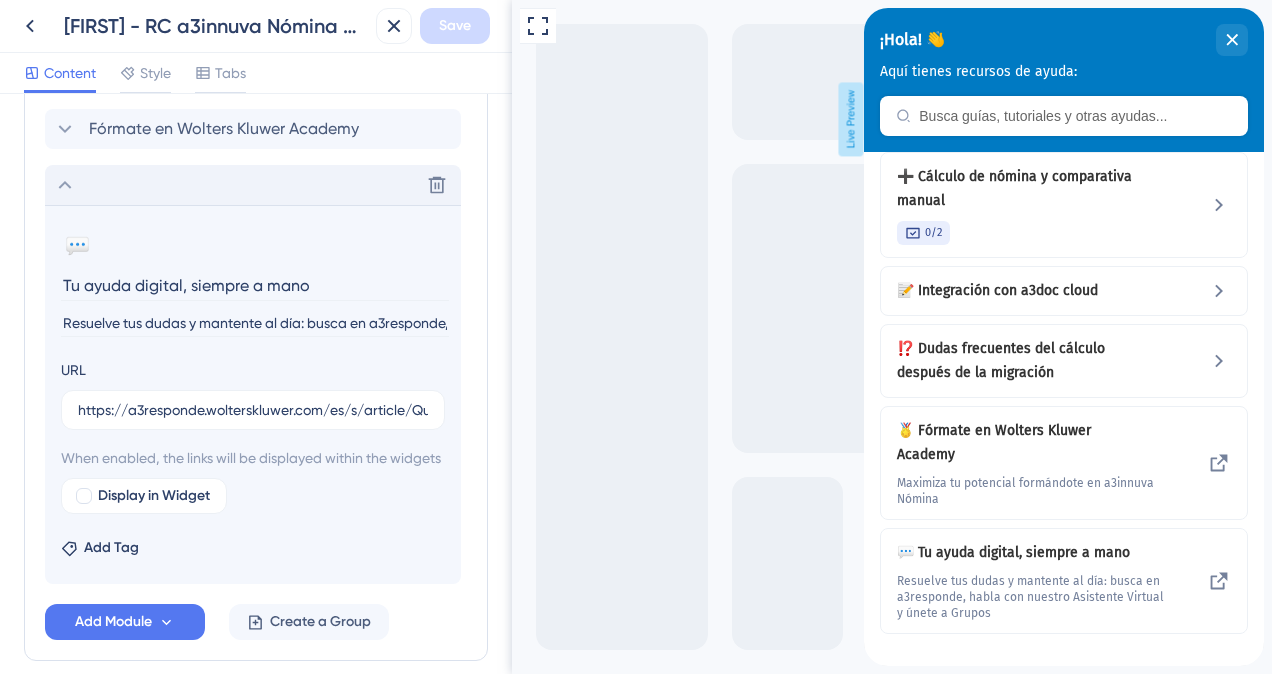 scroll, scrollTop: 1112, scrollLeft: 0, axis: vertical 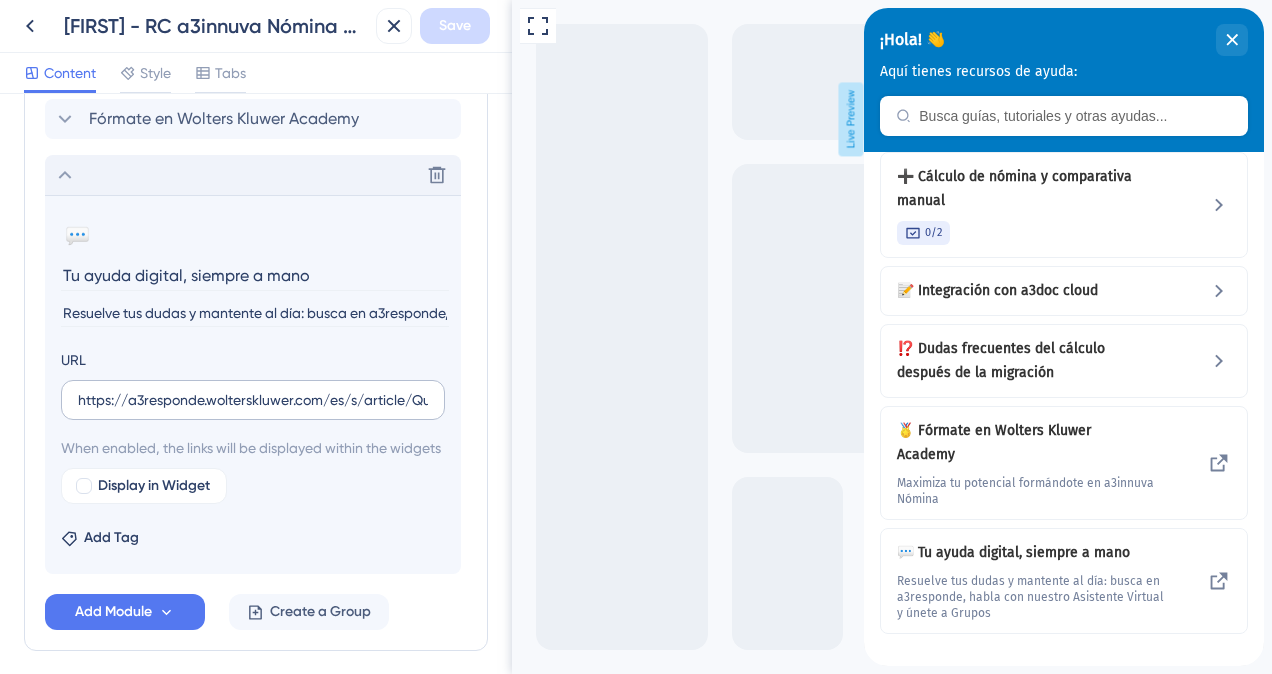 drag, startPoint x: 75, startPoint y: 400, endPoint x: 145, endPoint y: 405, distance: 70.178345 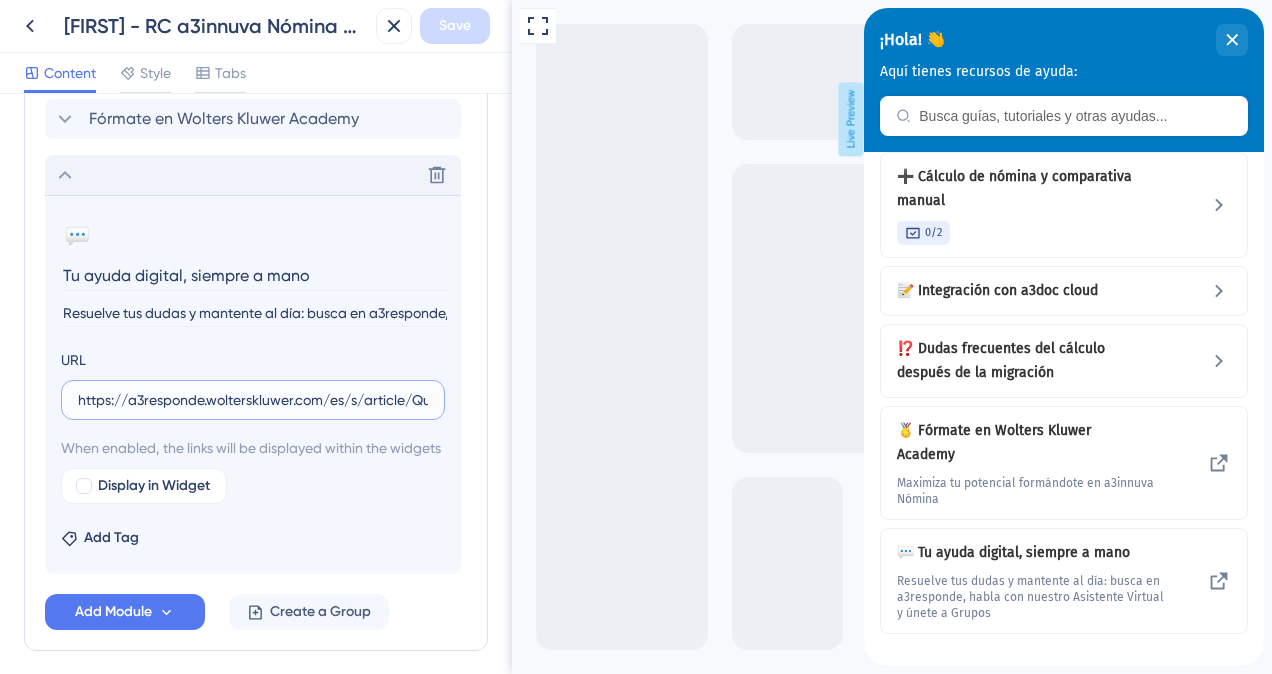 click on "https://a3responde.wolterskluwer.com/es/s/article/Que-es-a3responde-y-como-te-ayuda" at bounding box center [253, 400] 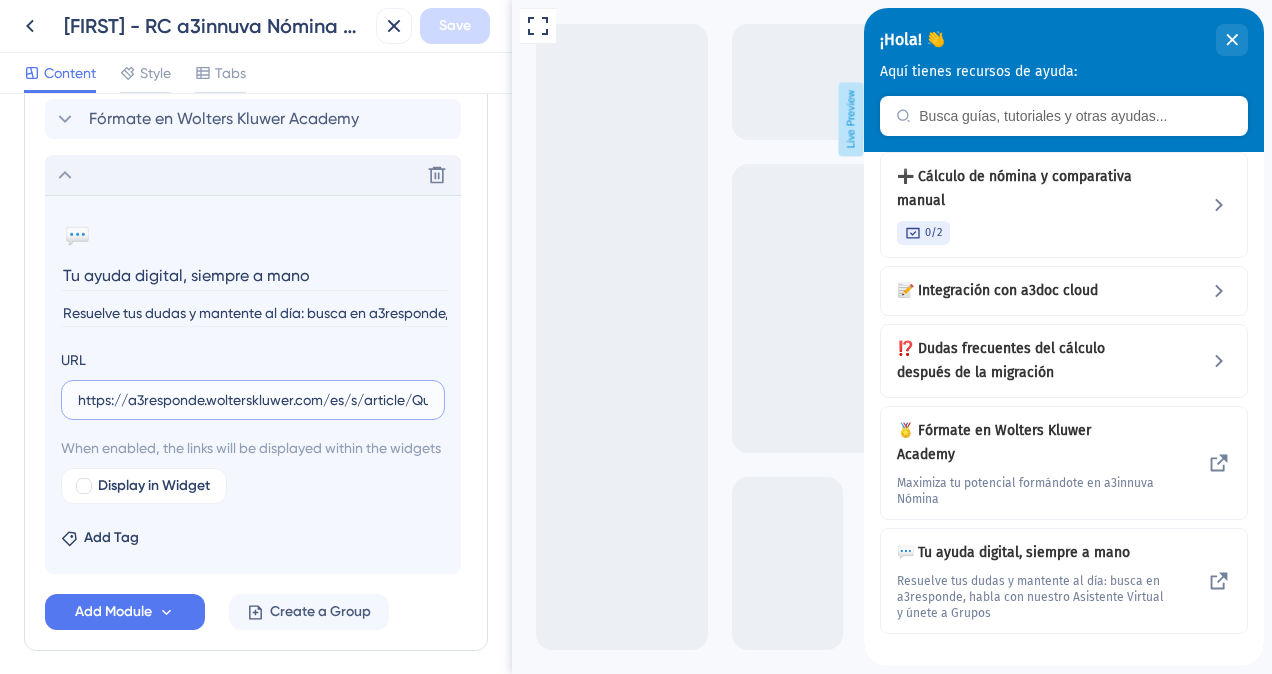 scroll, scrollTop: 0, scrollLeft: 246, axis: horizontal 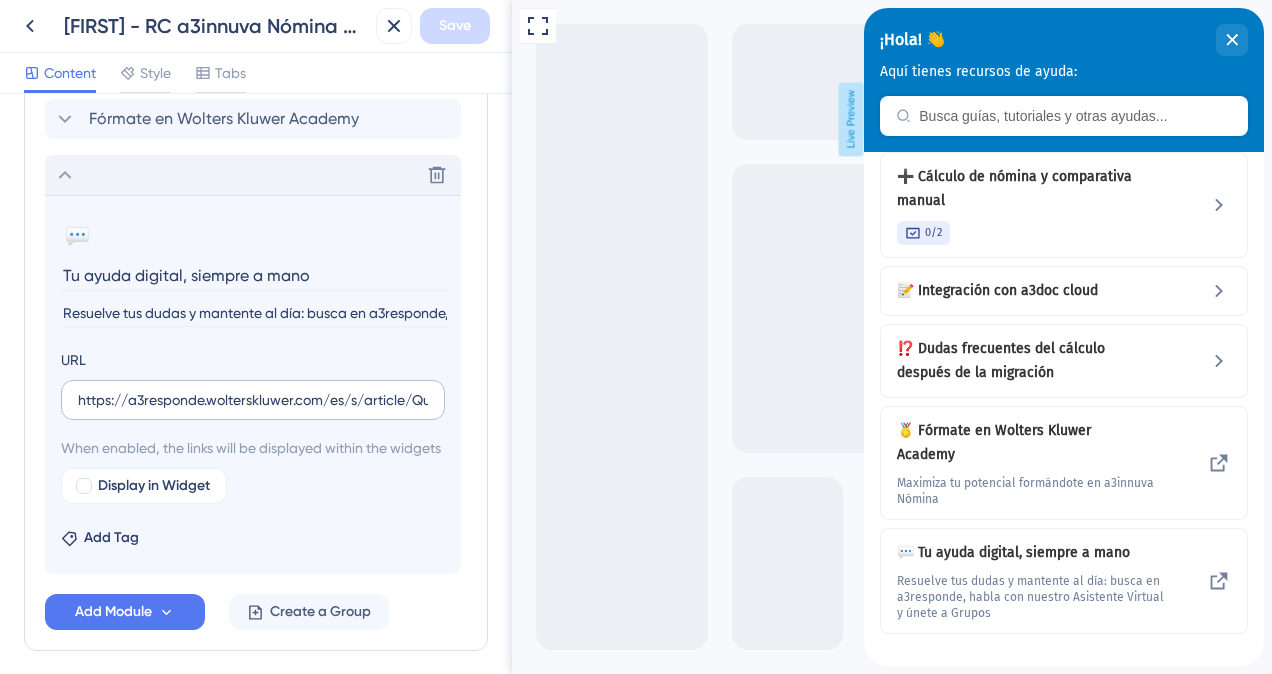 drag, startPoint x: 420, startPoint y: 400, endPoint x: 94, endPoint y: 394, distance: 326.0552 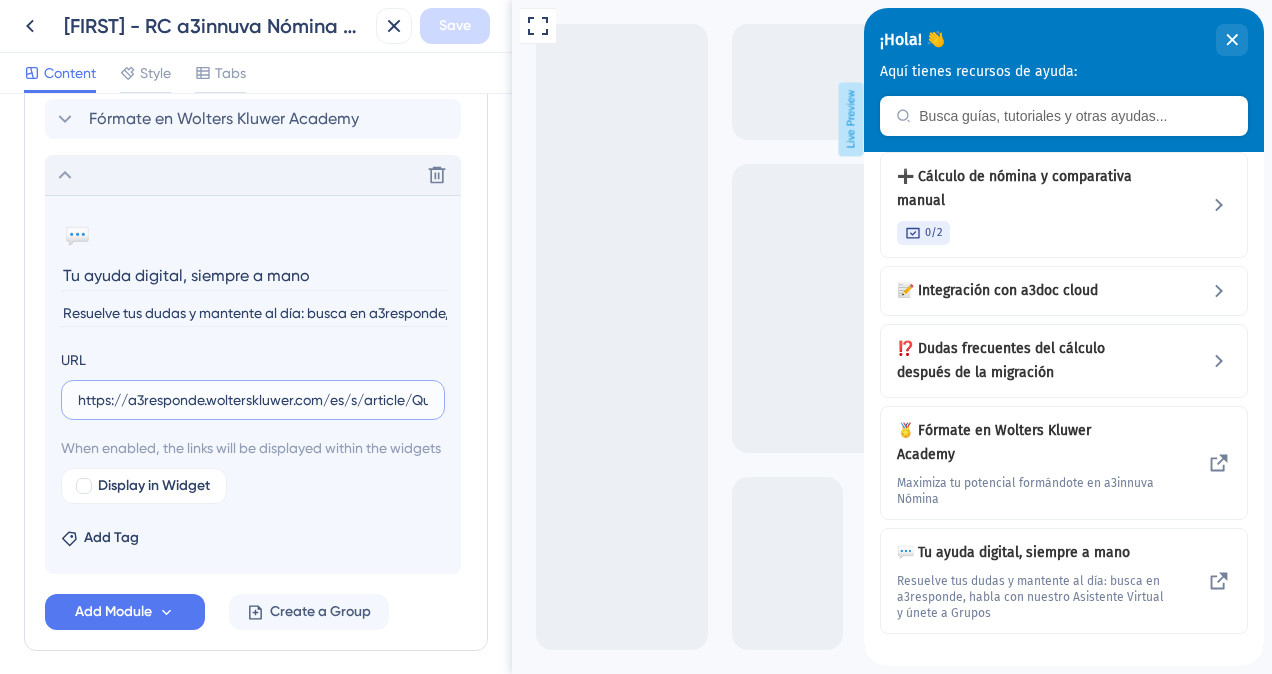 click on "https://a3responde.wolterskluwer.com/es/s/article/Que-es-a3responde-y-como-te-ayuda" at bounding box center [253, 400] 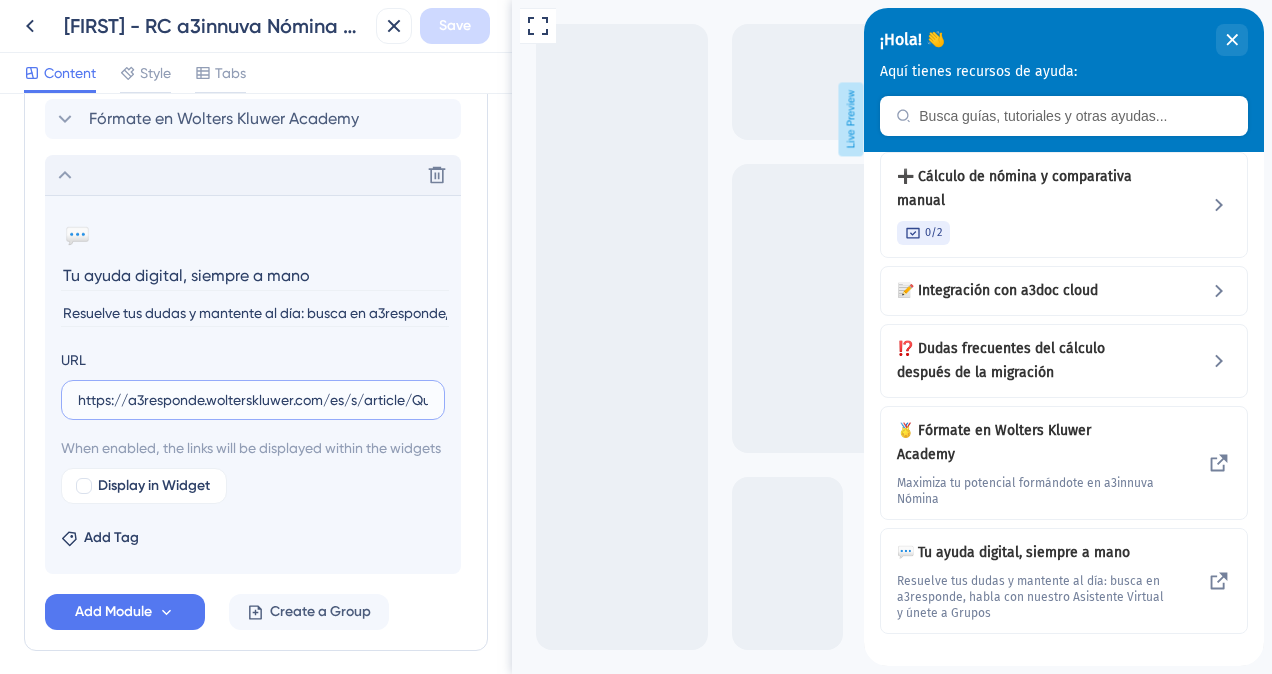 scroll, scrollTop: 0, scrollLeft: 246, axis: horizontal 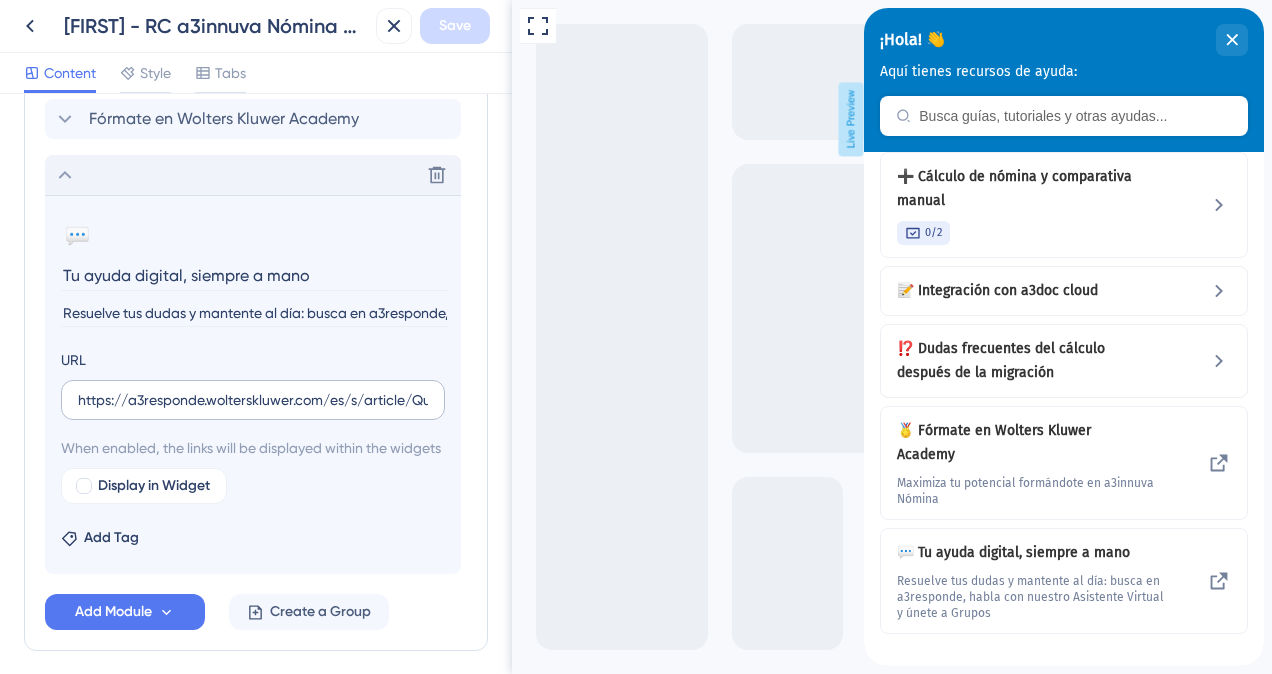 drag, startPoint x: 432, startPoint y: 398, endPoint x: 375, endPoint y: 398, distance: 57 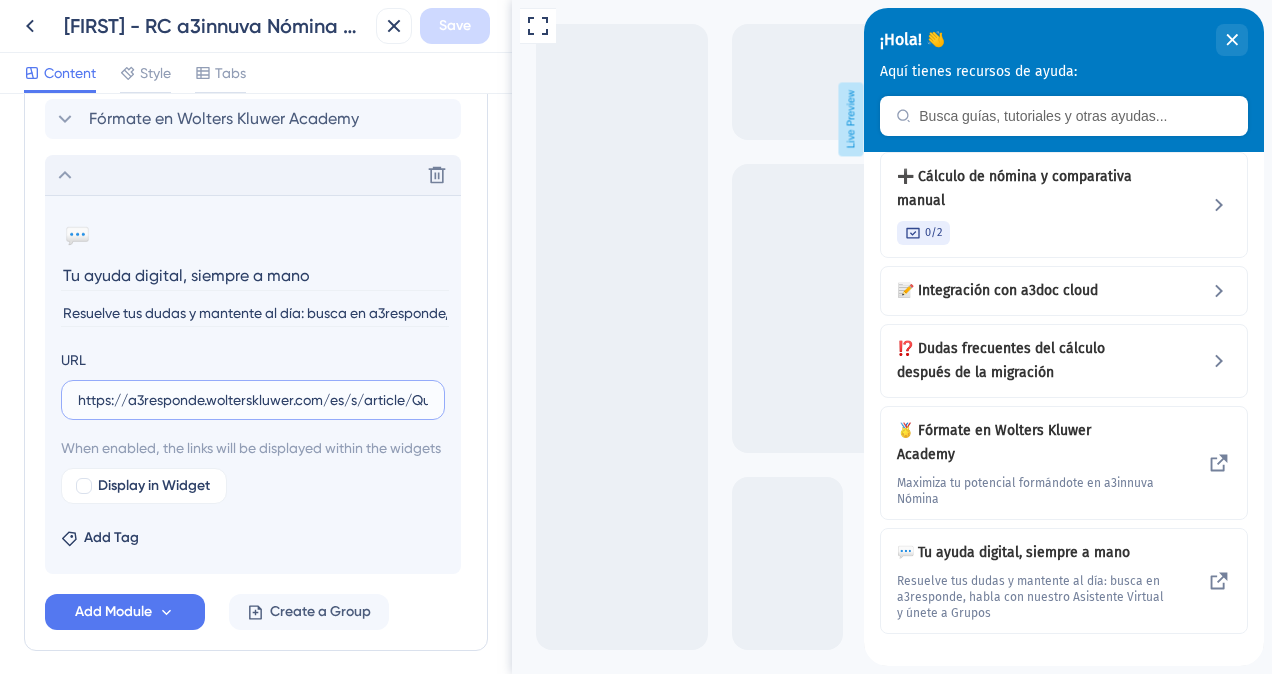 click on "https://a3responde.wolterskluwer.com/es/s/article/Que-es-a3responde-y-como-te-ayuda" at bounding box center (253, 400) 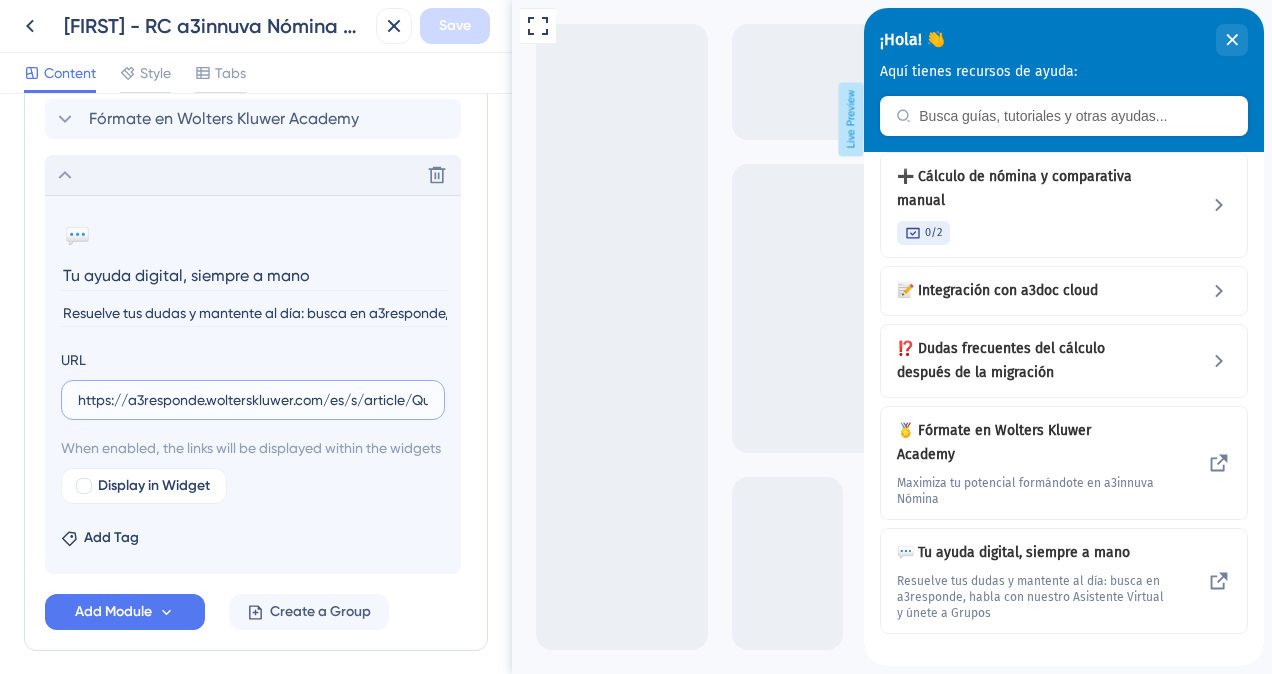 scroll, scrollTop: 0, scrollLeft: 246, axis: horizontal 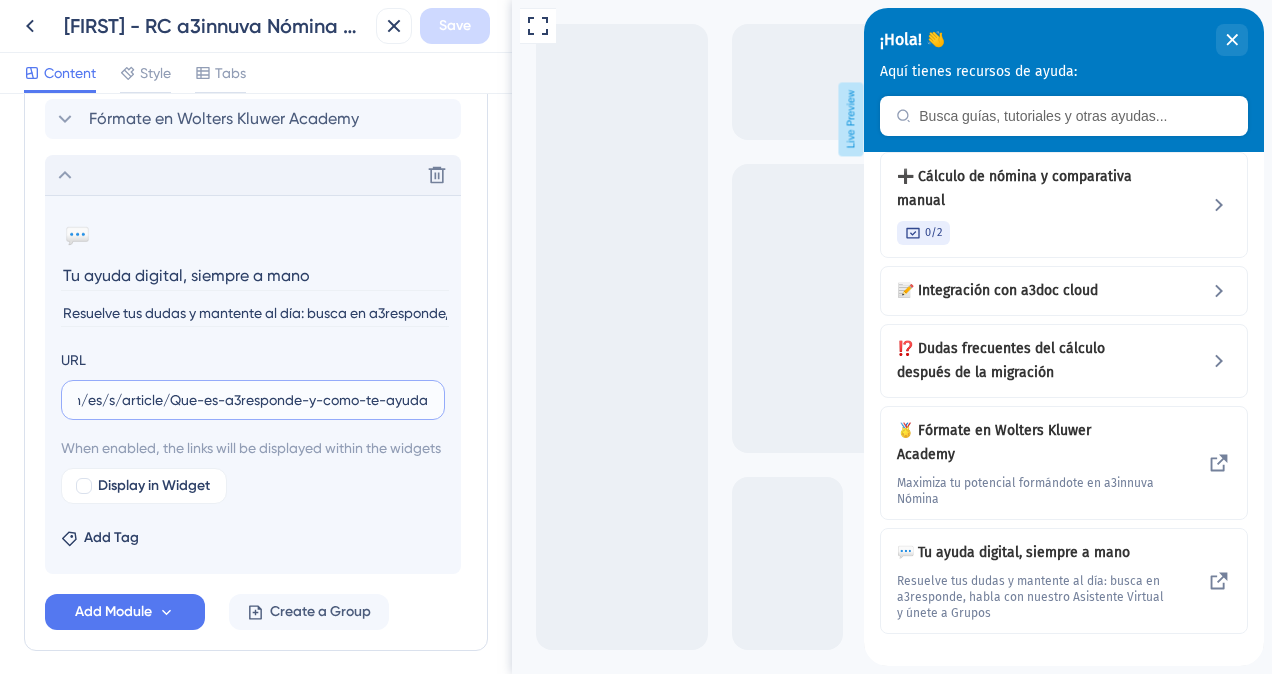click on "https://a3responde.wolterskluwer.com/es/s/article/Que-es-a3responde-y-como-te-ayuda" at bounding box center [253, 400] 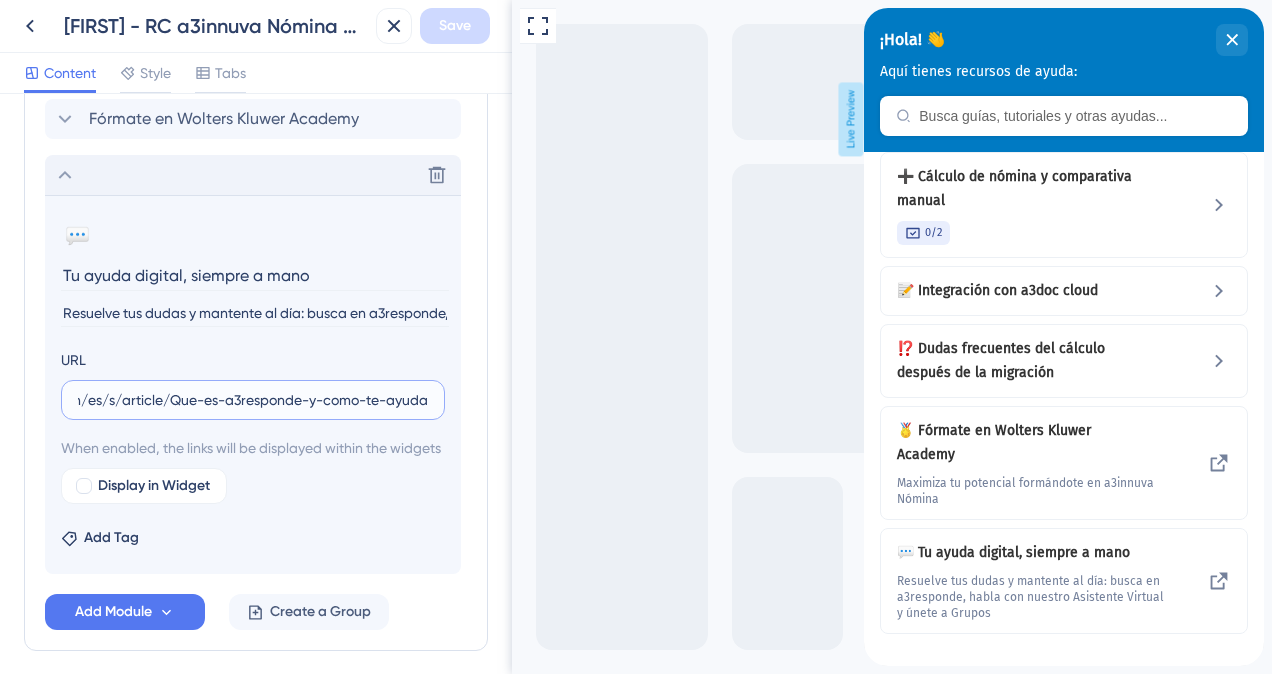 click on "https://a3responde.wolterskluwer.com/es/s/article/Que-es-a3responde-y-como-te-ayuda" at bounding box center [253, 400] 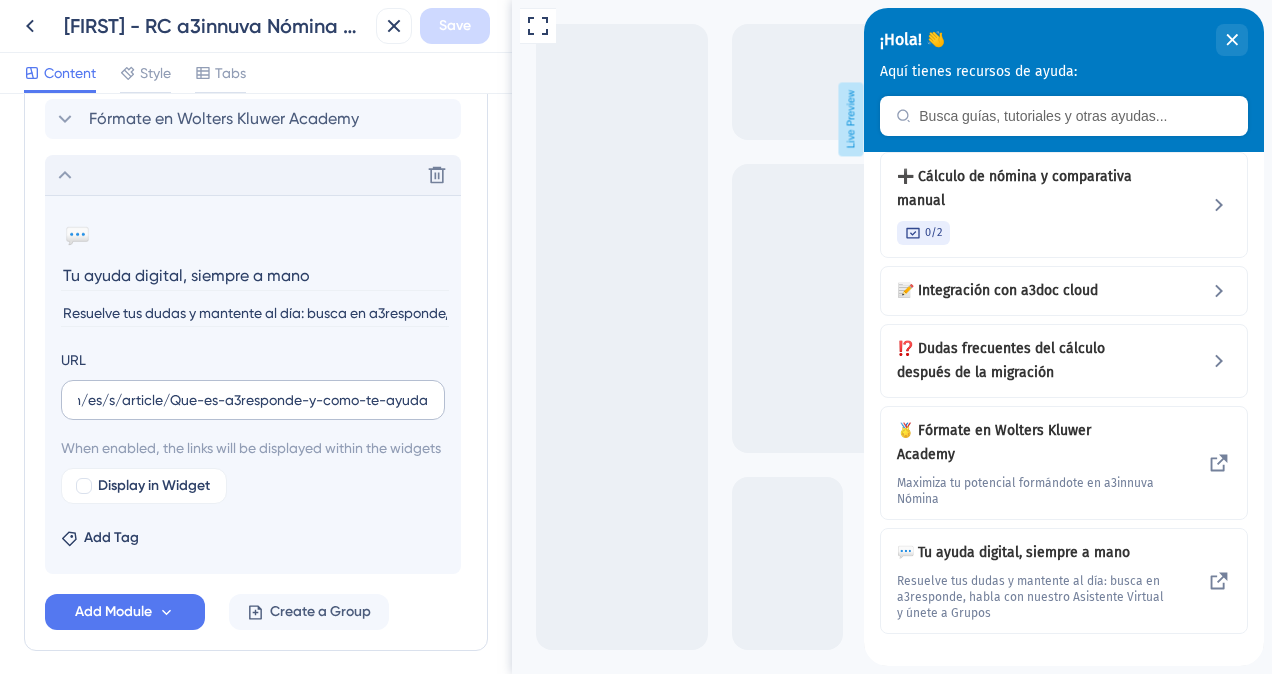 scroll, scrollTop: 0, scrollLeft: 0, axis: both 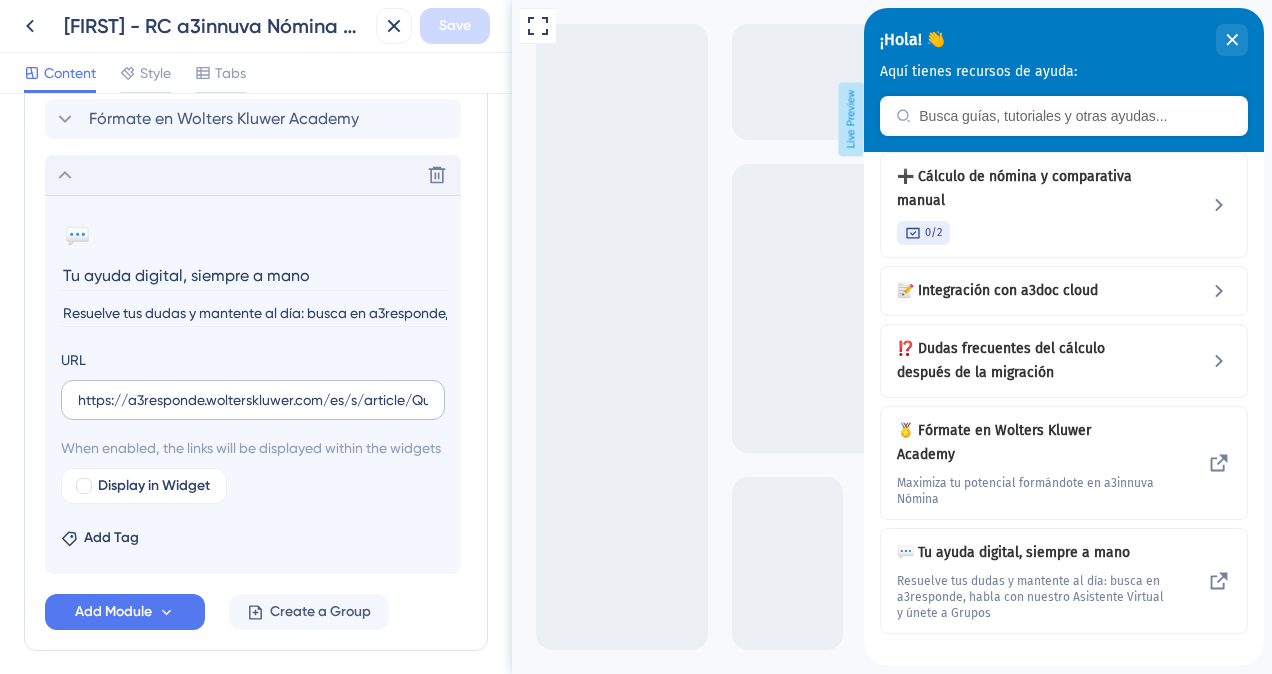 drag, startPoint x: 430, startPoint y: 398, endPoint x: 394, endPoint y: 397, distance: 36.013885 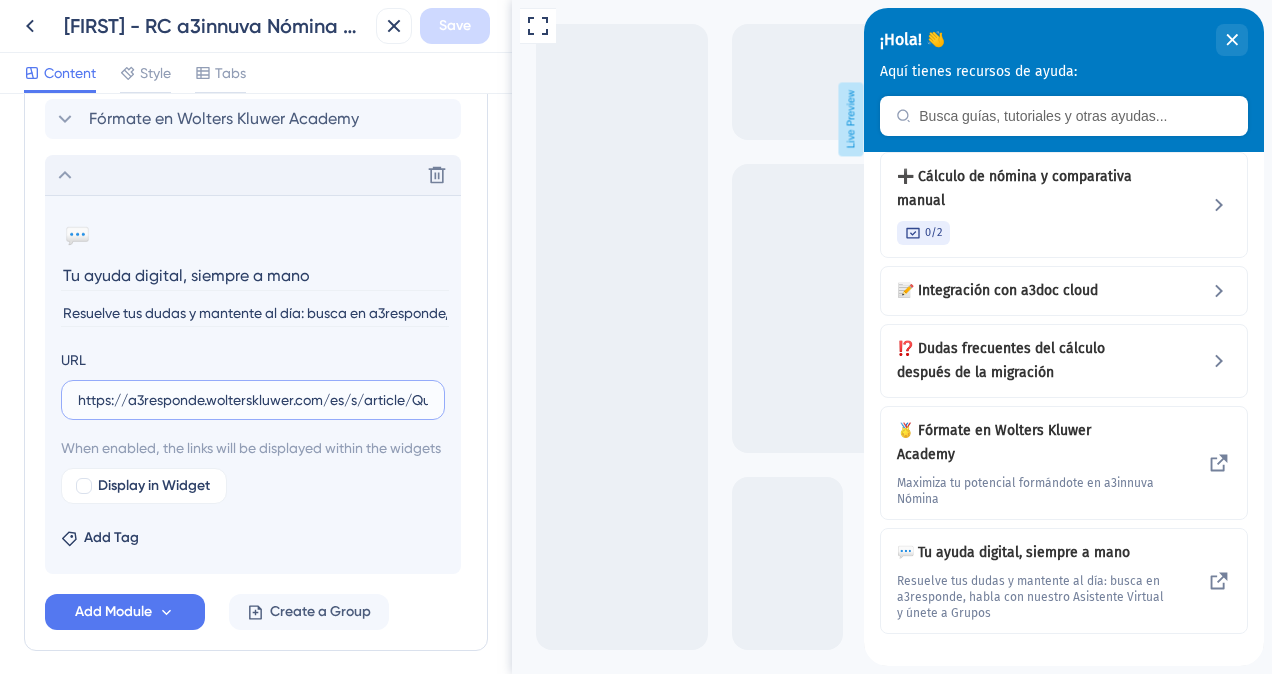 click on "https://a3responde.wolterskluwer.com/es/s/article/Que-es-a3responde-y-como-te-ayuda" at bounding box center [253, 400] 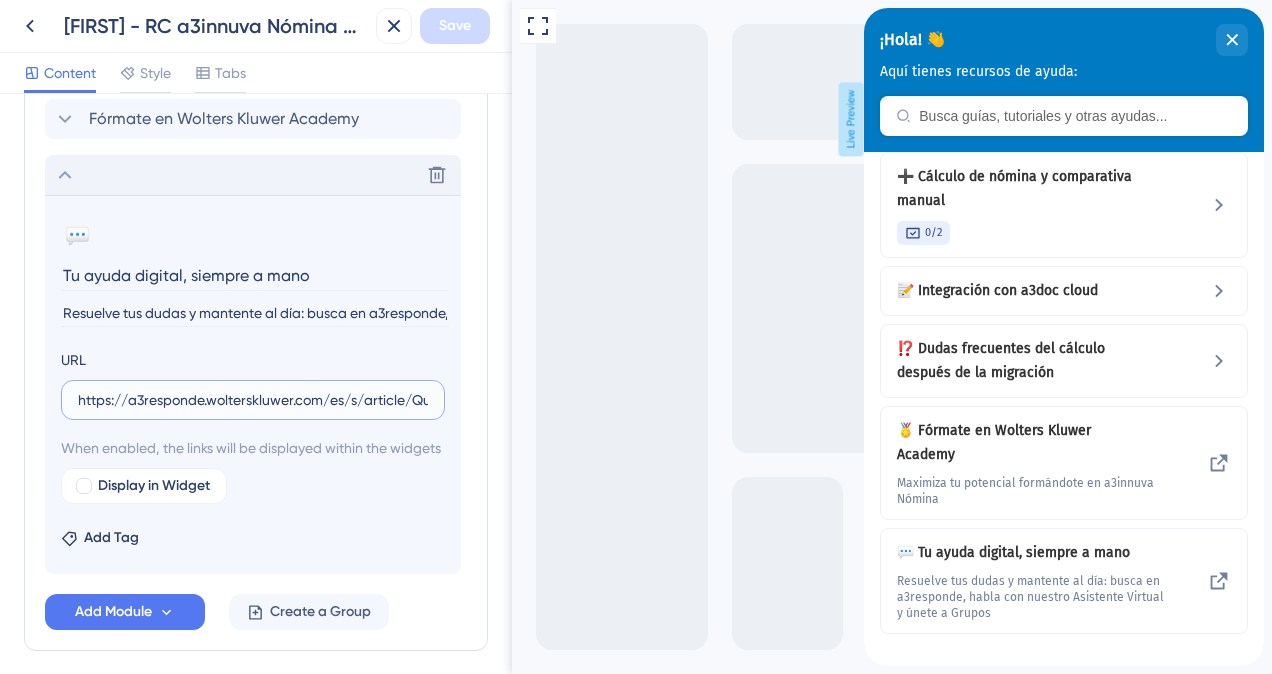 scroll, scrollTop: 0, scrollLeft: 246, axis: horizontal 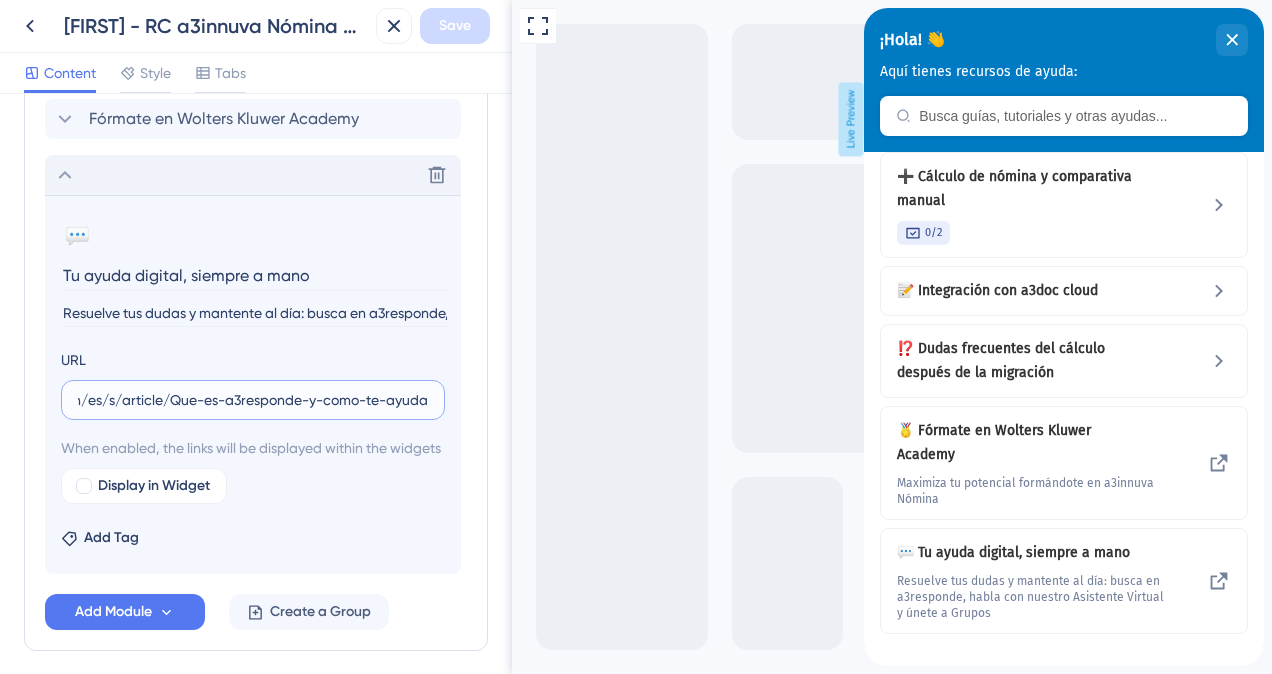 drag, startPoint x: 677, startPoint y: 397, endPoint x: 963, endPoint y: 411, distance: 286.34244 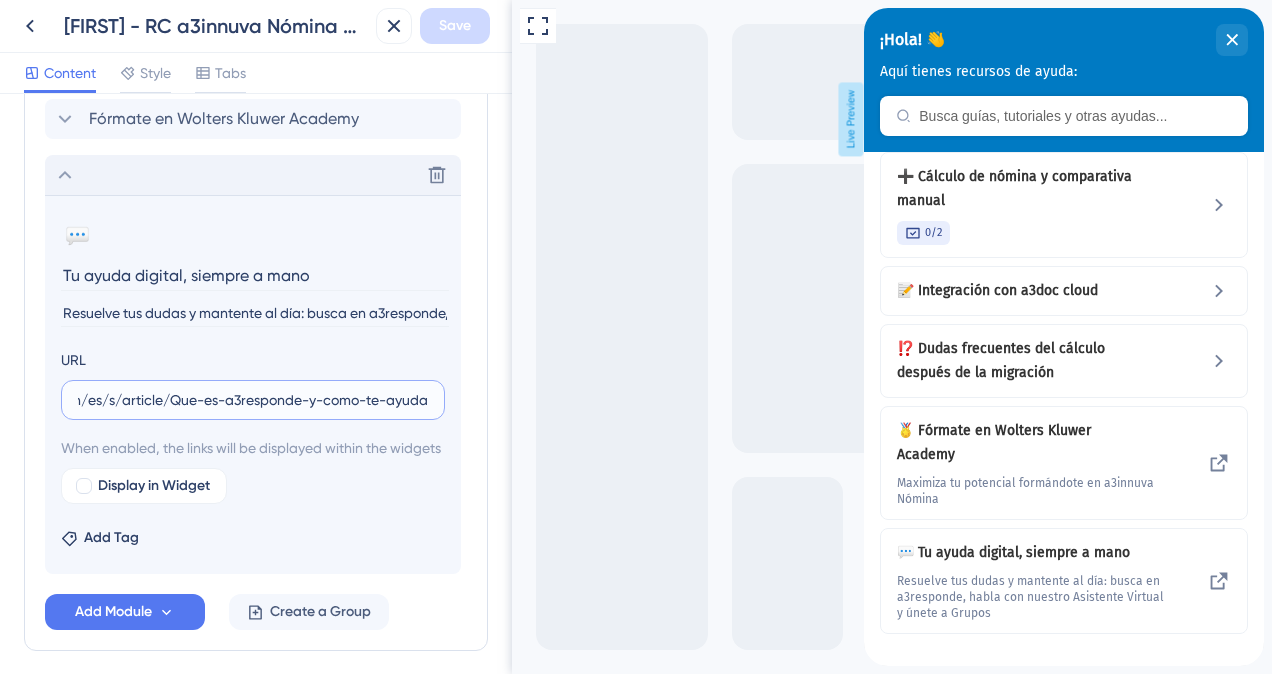 click on "https://a3responde.wolterskluwer.com/es/s/article/Que-es-a3responde-y-como-te-ayuda" at bounding box center (253, 400) 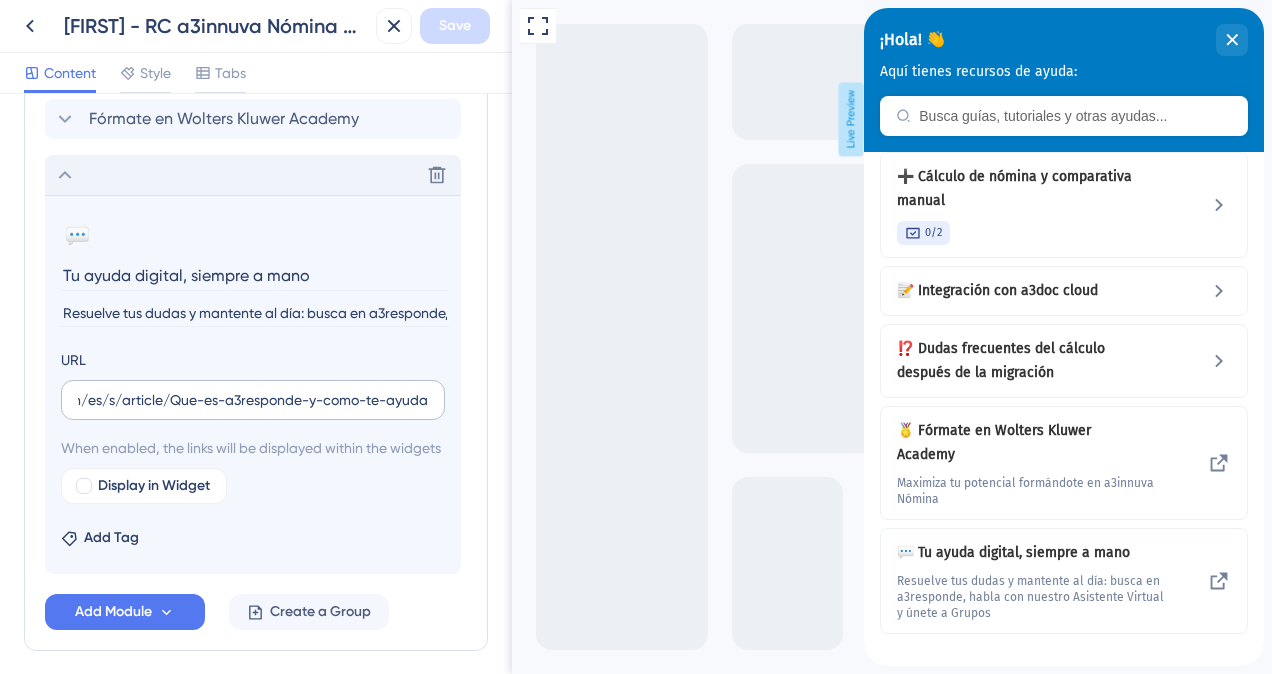 scroll, scrollTop: 0, scrollLeft: 0, axis: both 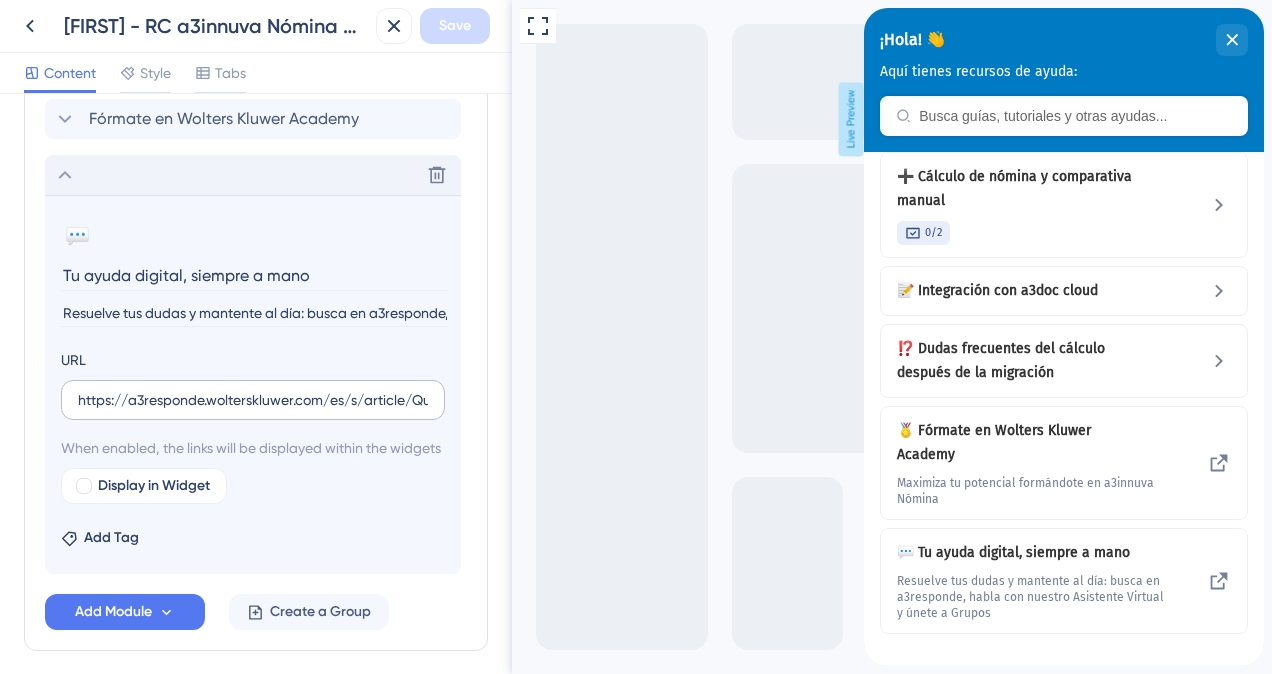 click on "https://a3responde.wolterskluwer.com/es/s/article/Que-es-a3responde-y-como-te-ayuda" at bounding box center [253, 400] 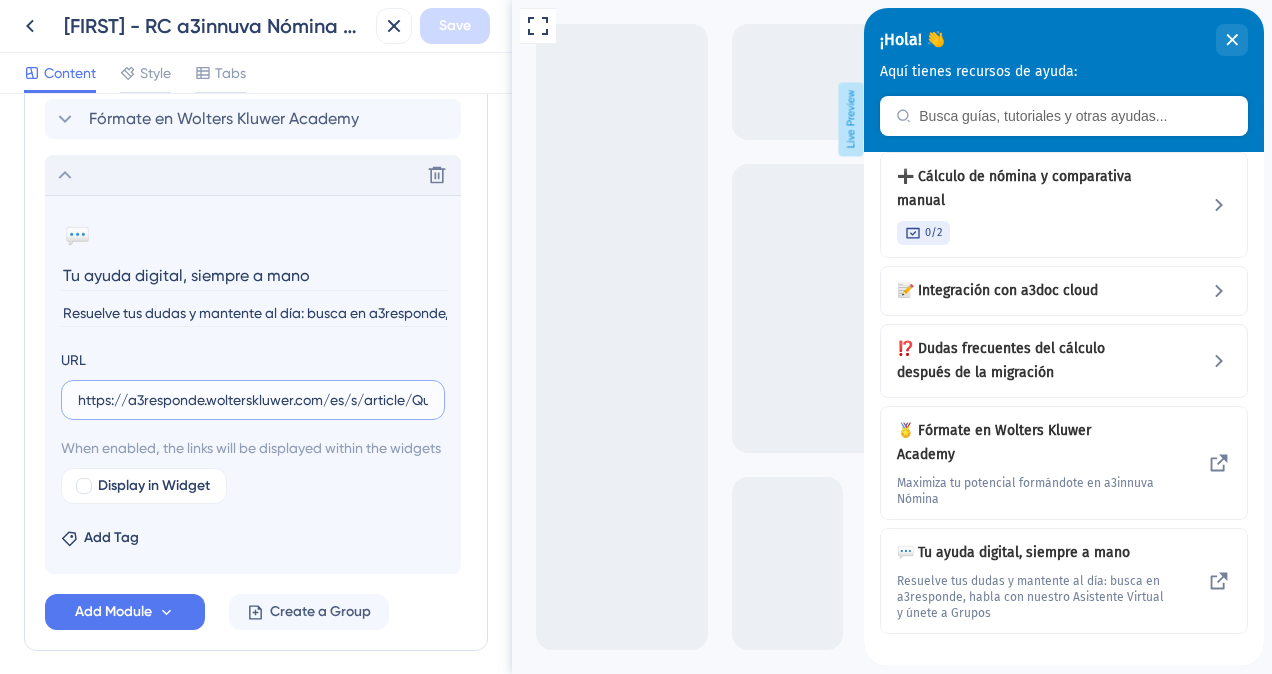click on "https://a3responde.wolterskluwer.com/es/s/article/Que-es-a3responde-y-como-te-ayuda" at bounding box center (253, 400) 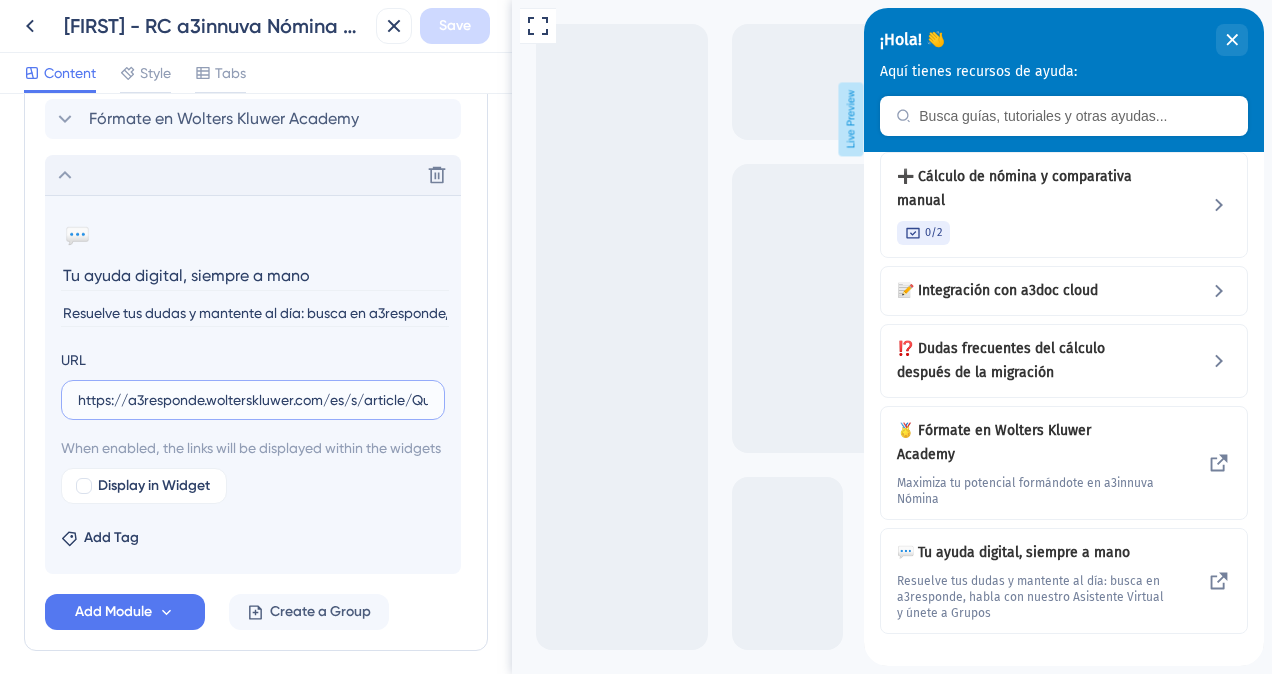 scroll, scrollTop: 0, scrollLeft: 246, axis: horizontal 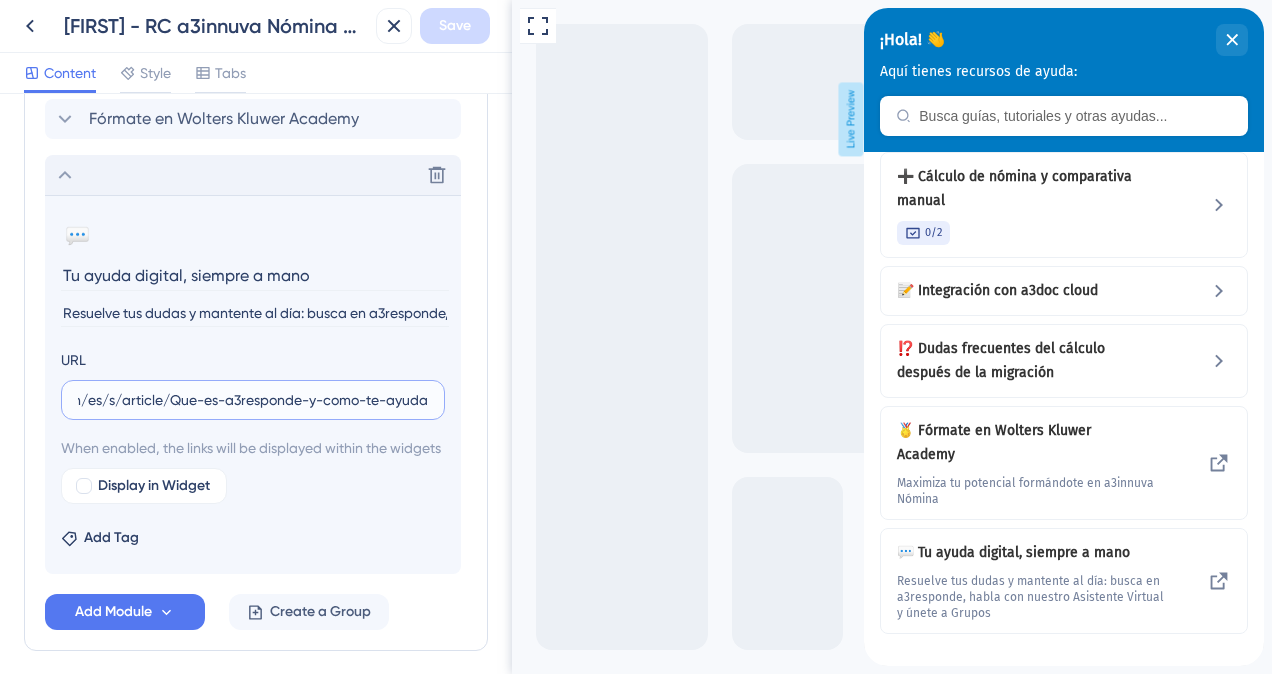 drag, startPoint x: 589, startPoint y: 402, endPoint x: 534, endPoint y: 410, distance: 55.578773 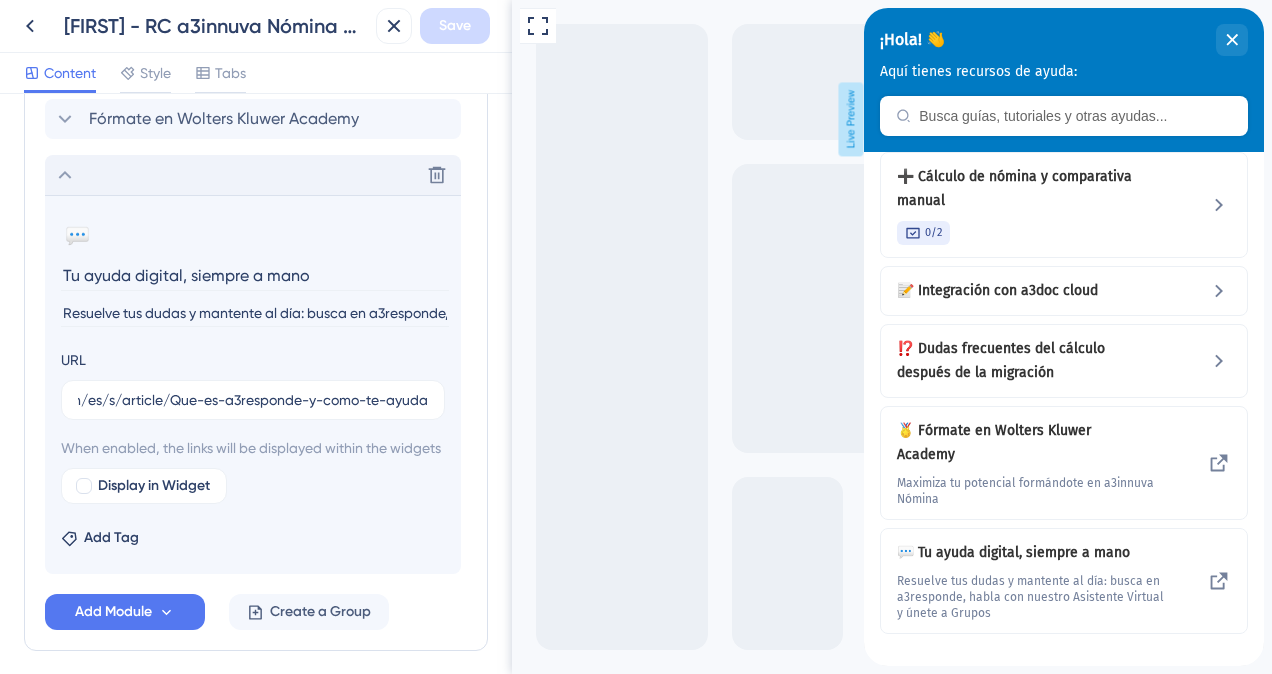 scroll, scrollTop: 0, scrollLeft: 0, axis: both 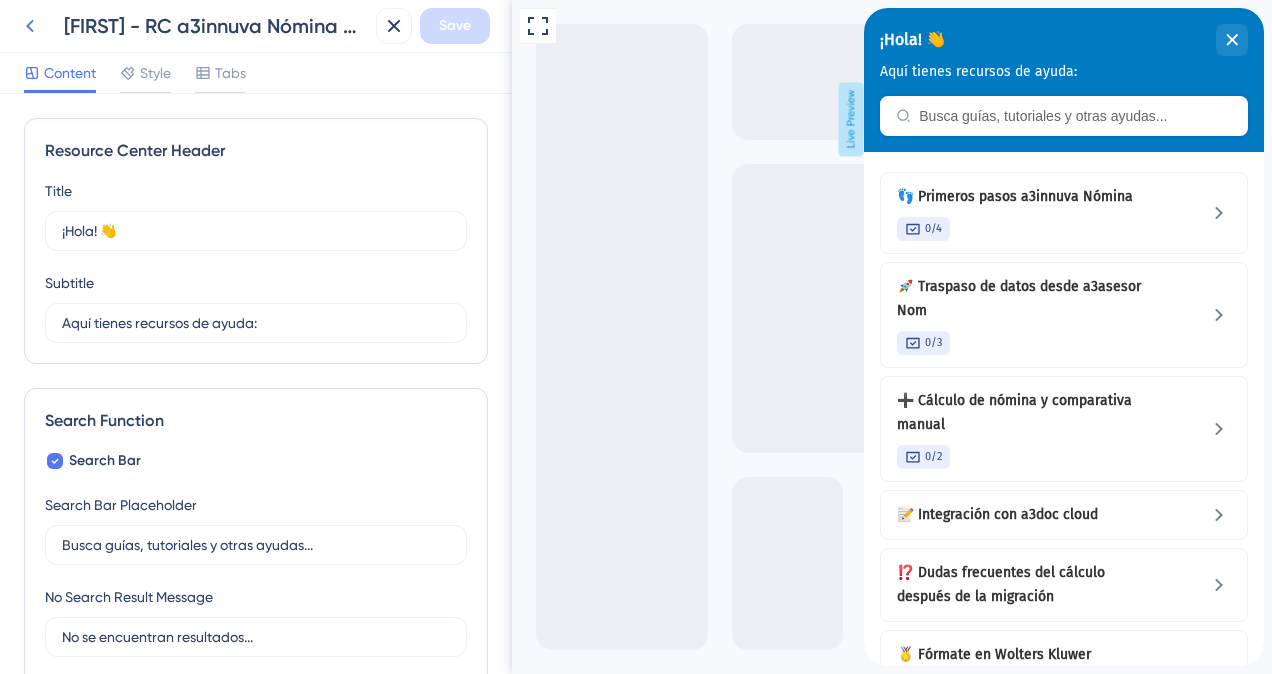 click 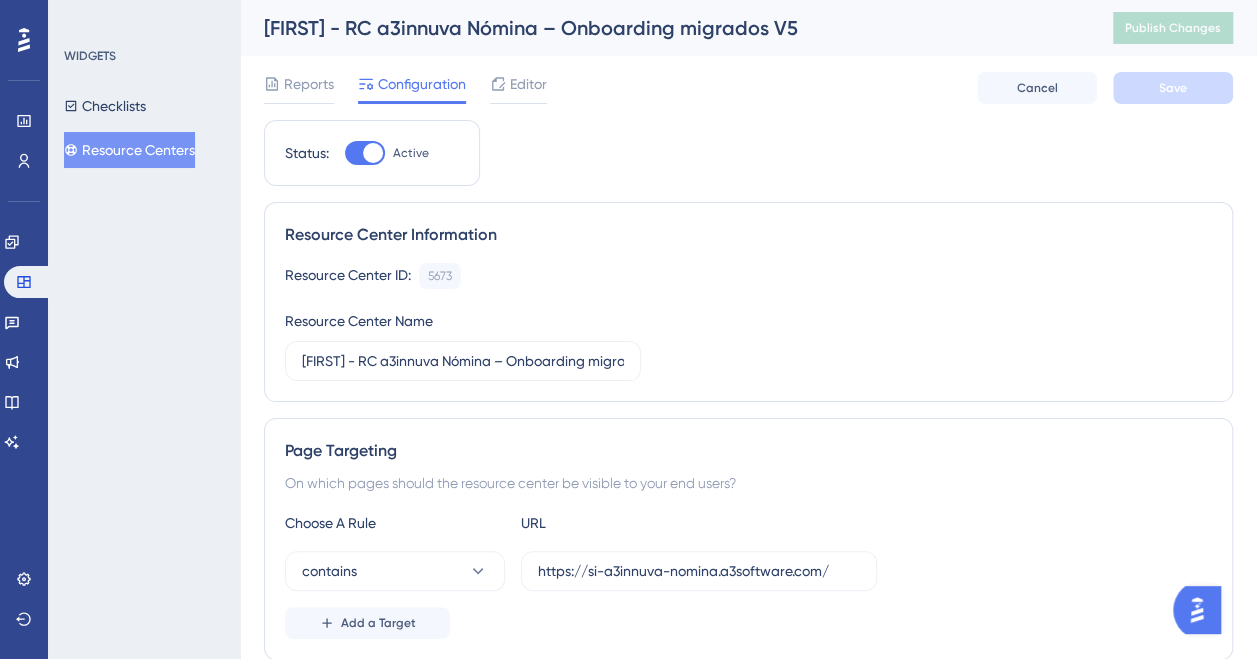 click on "Resource Centers" at bounding box center (129, 150) 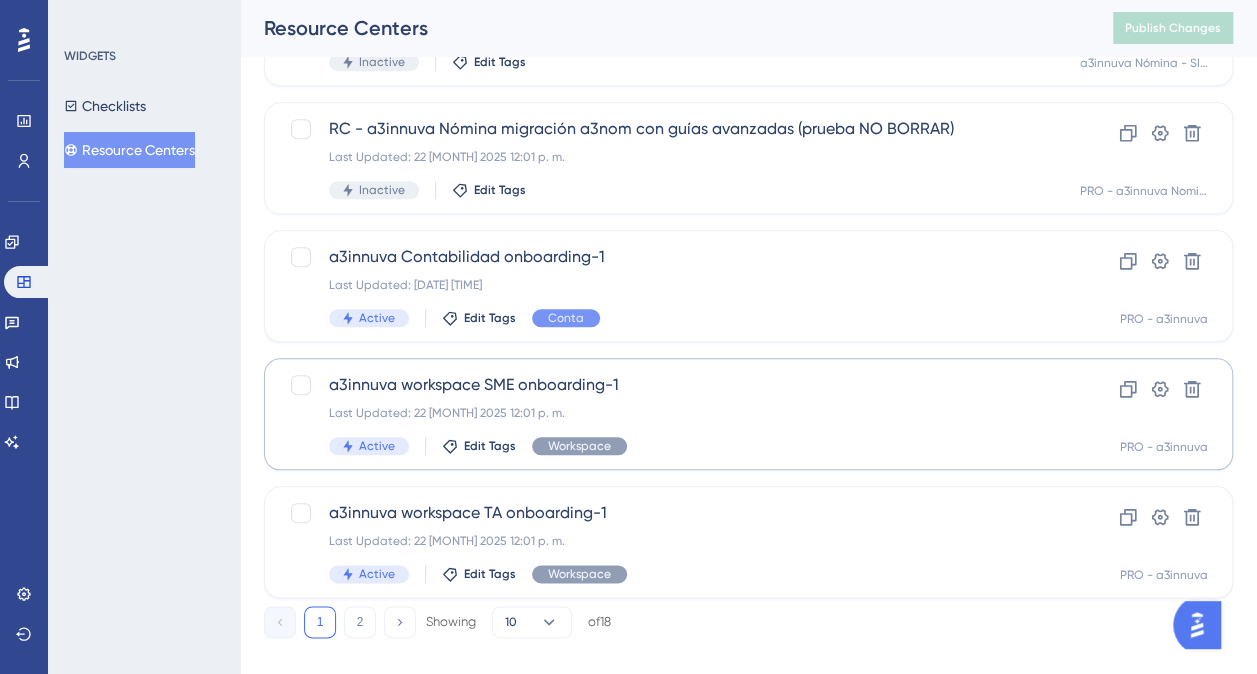 scroll, scrollTop: 878, scrollLeft: 0, axis: vertical 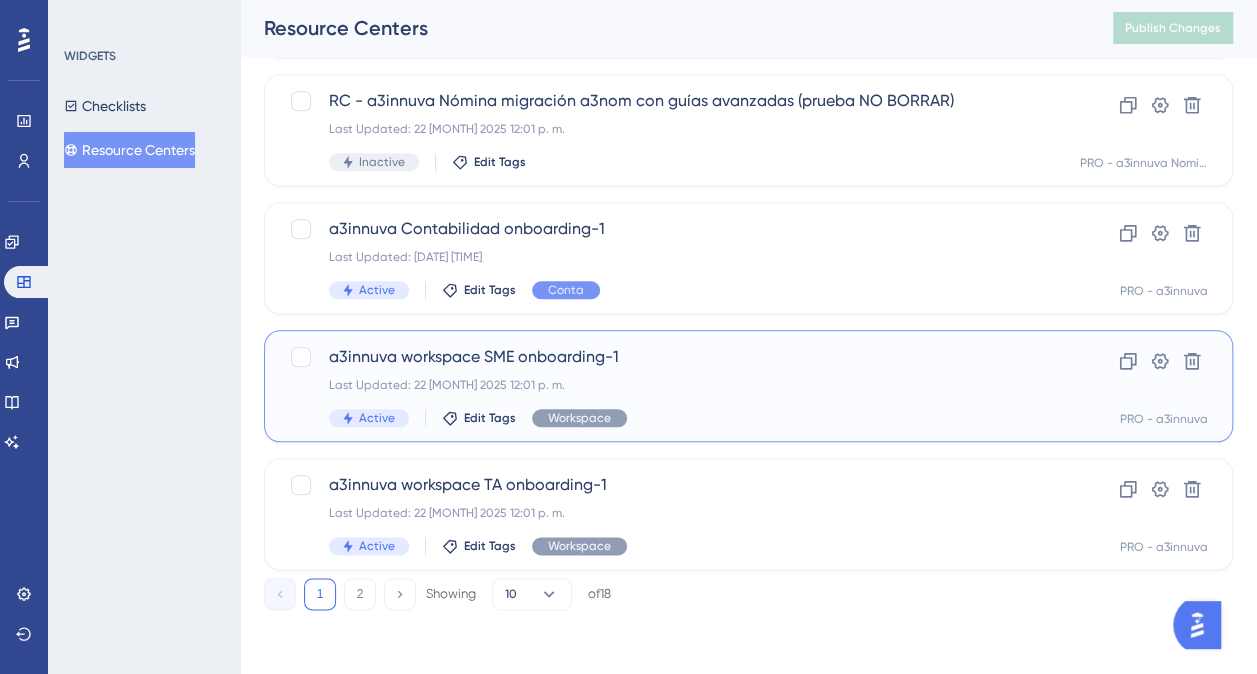 click on "a3innuva workspace SME onboarding-1" at bounding box center (668, 357) 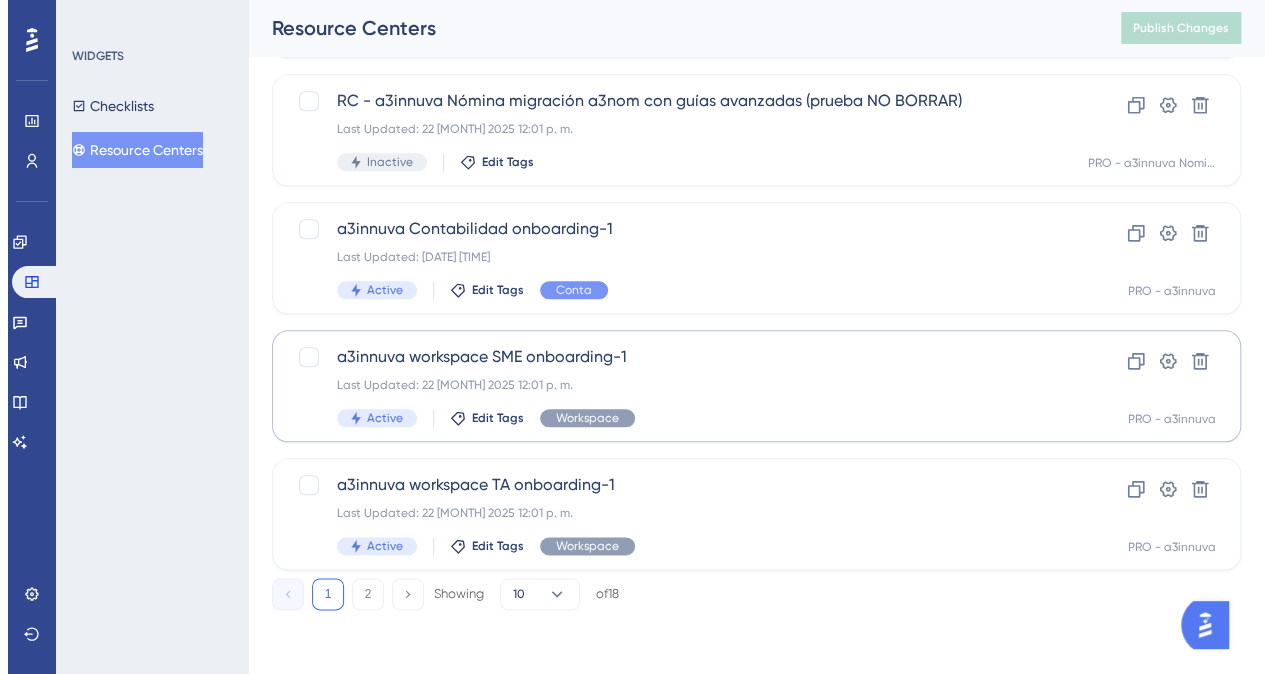 scroll, scrollTop: 0, scrollLeft: 0, axis: both 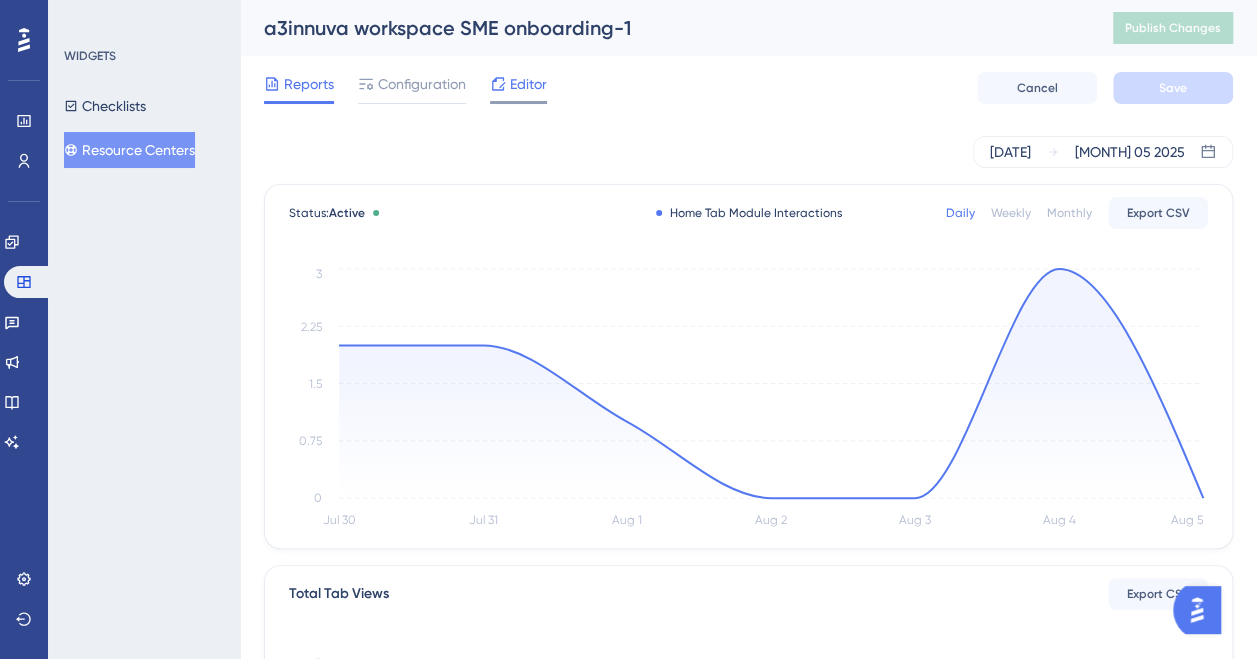 click on "Editor" at bounding box center (528, 84) 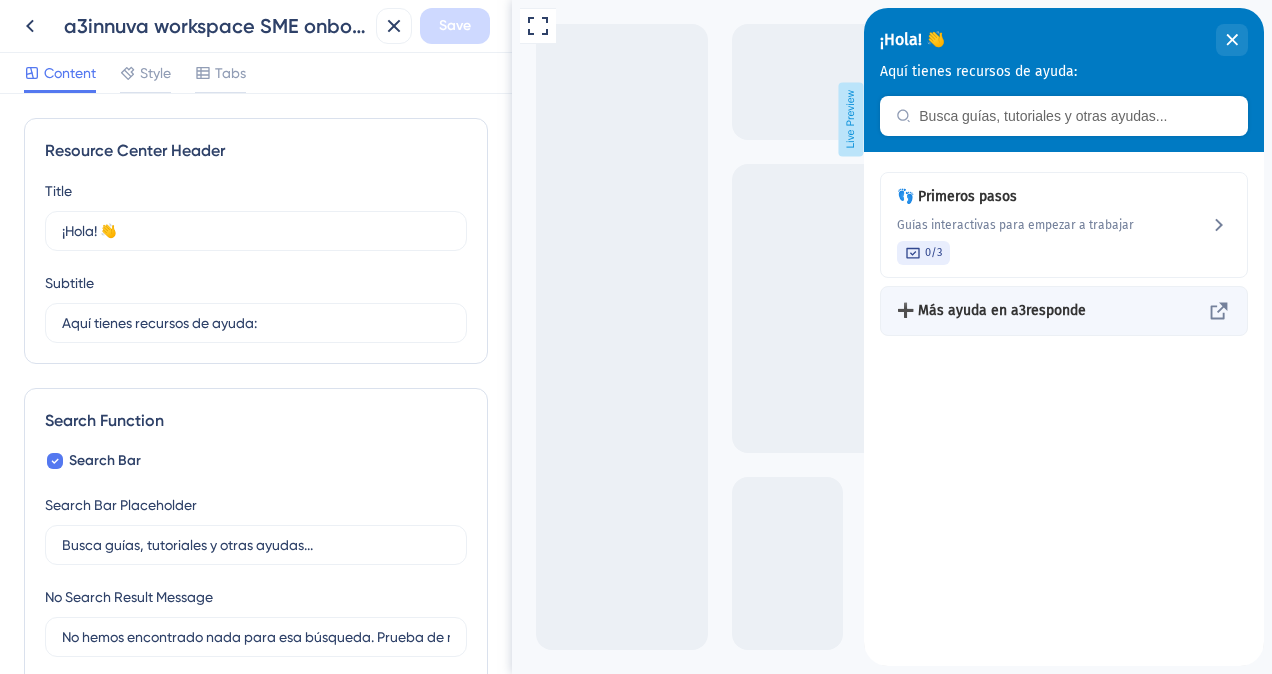 scroll, scrollTop: 0, scrollLeft: 0, axis: both 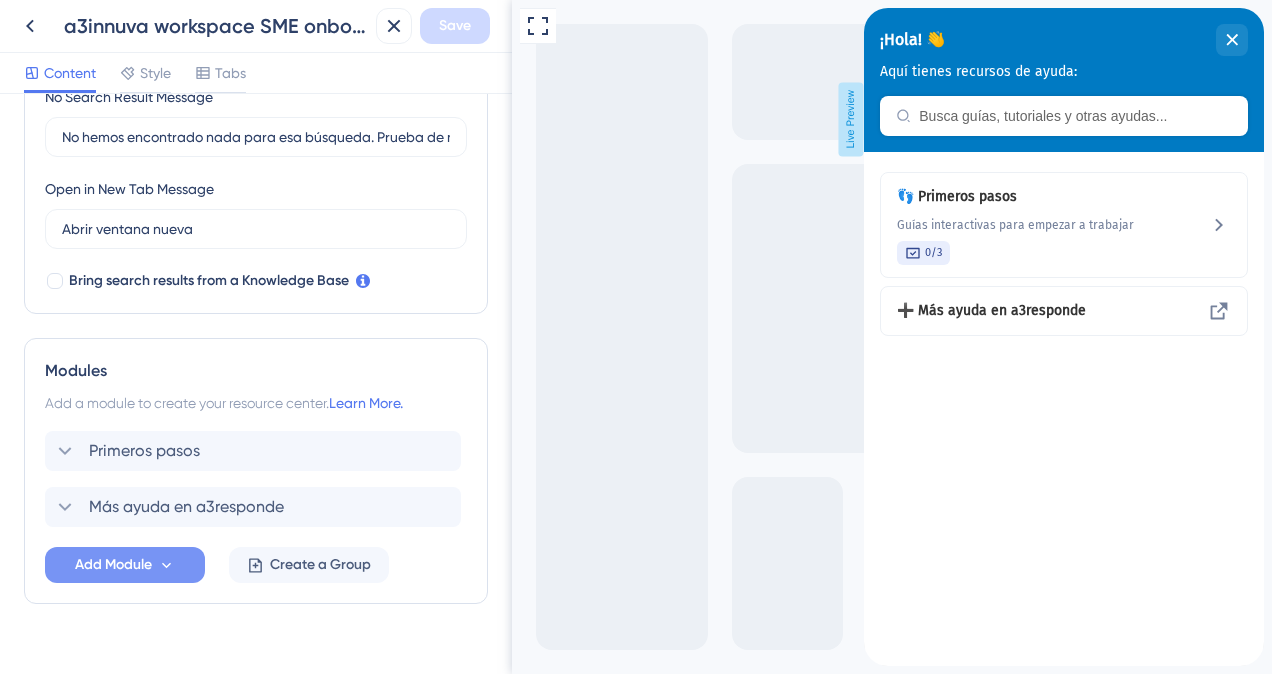 click on "Add Module" at bounding box center (113, 565) 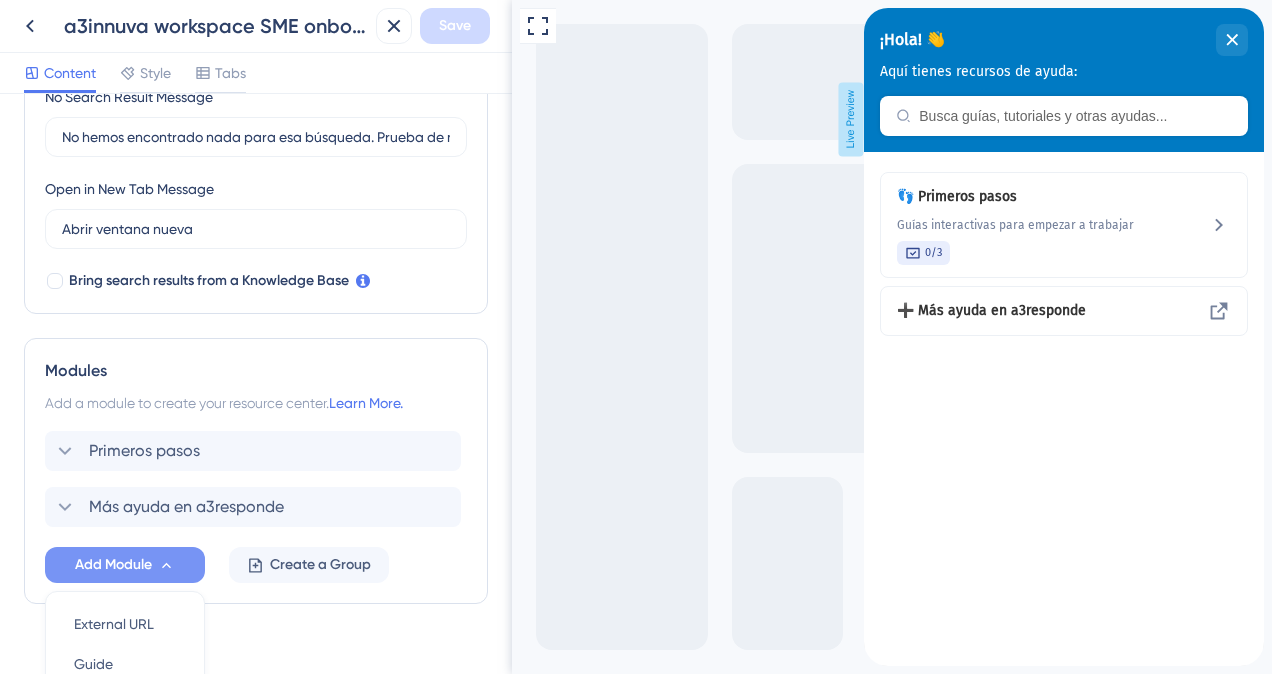 scroll, scrollTop: 720, scrollLeft: 0, axis: vertical 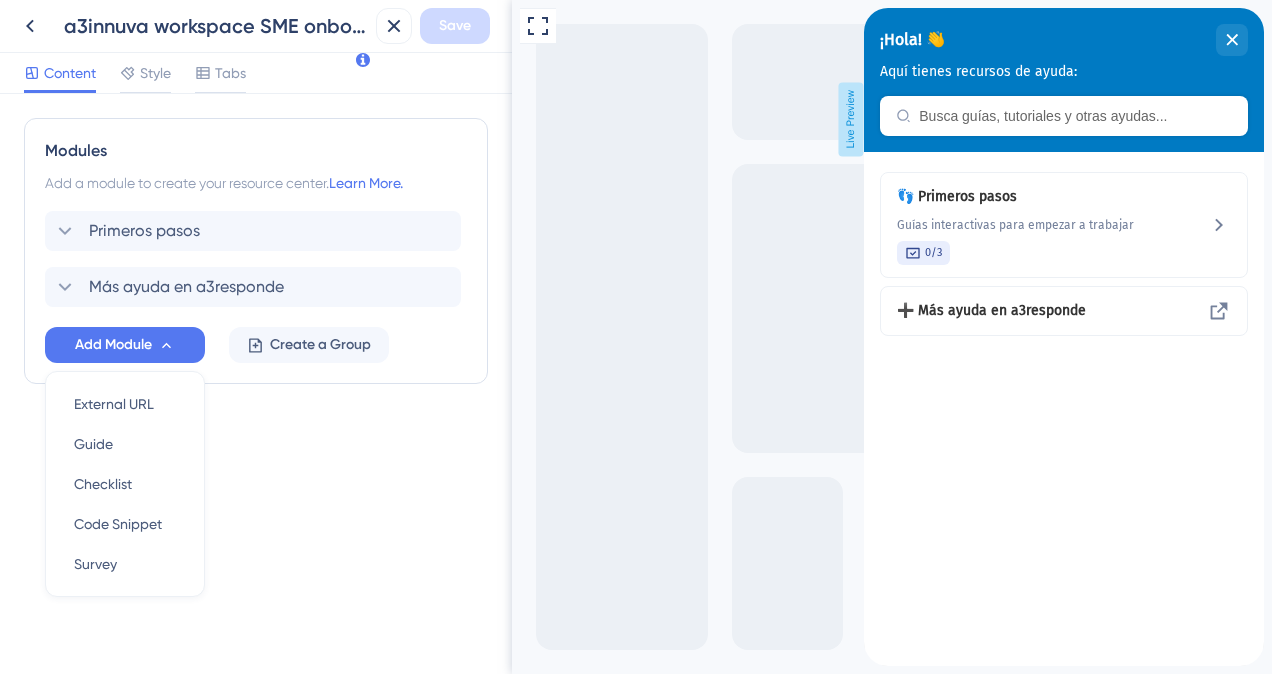 click on "Resource Center Header Title ¡Hola! 👋 19 ¡Hola! 👋 Subtitle Aquí tienes recursos de ayuda: 6 Search Function Search Bar Search Bar Placeholder Busca guías, tutoriales y otras ayudas... No Search Result Message No hemos encontrado nada para esa búsqueda. Prueba de nuevo usando otros términos. Open in New Tab Message Abrir ventana nueva 1 Bring search results from a Knowledge Base Modules Add a module to create your resource center. Learn More. Primeros pasos Más ayuda en a3responde Add Module External URL External URL Guide Guide Checklist Checklist Code Snippet Code Snippet Survey Survey Create a Group" at bounding box center [256, 384] 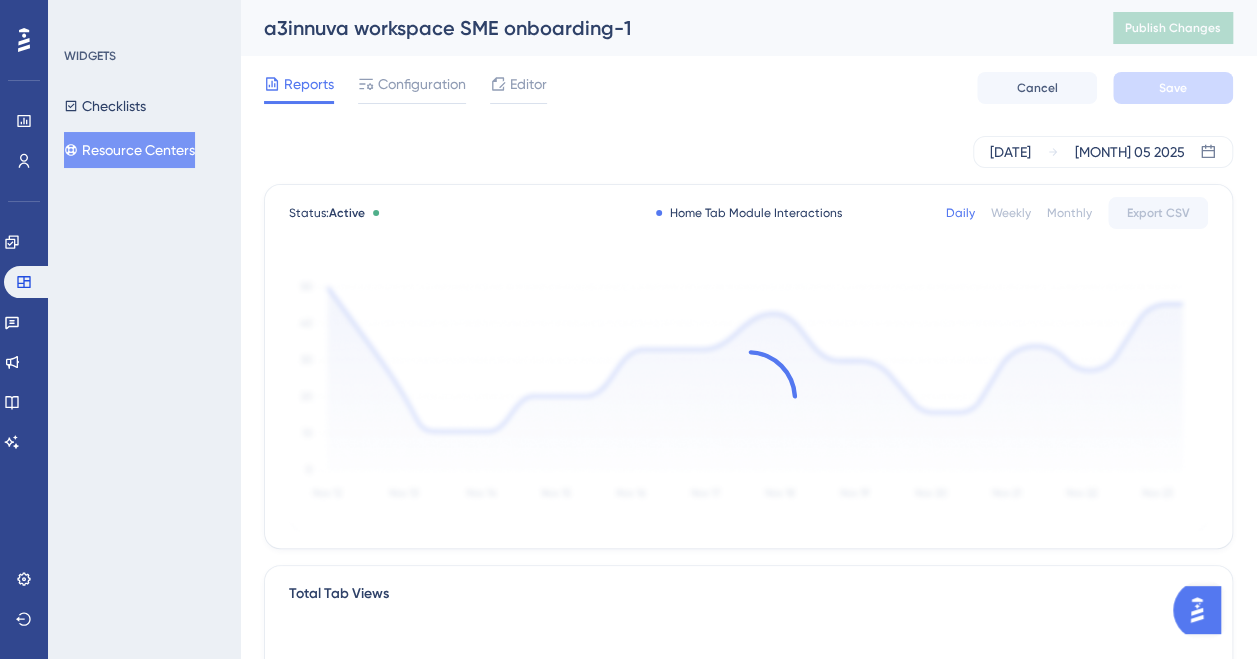 click on "Resource Centers" at bounding box center (129, 150) 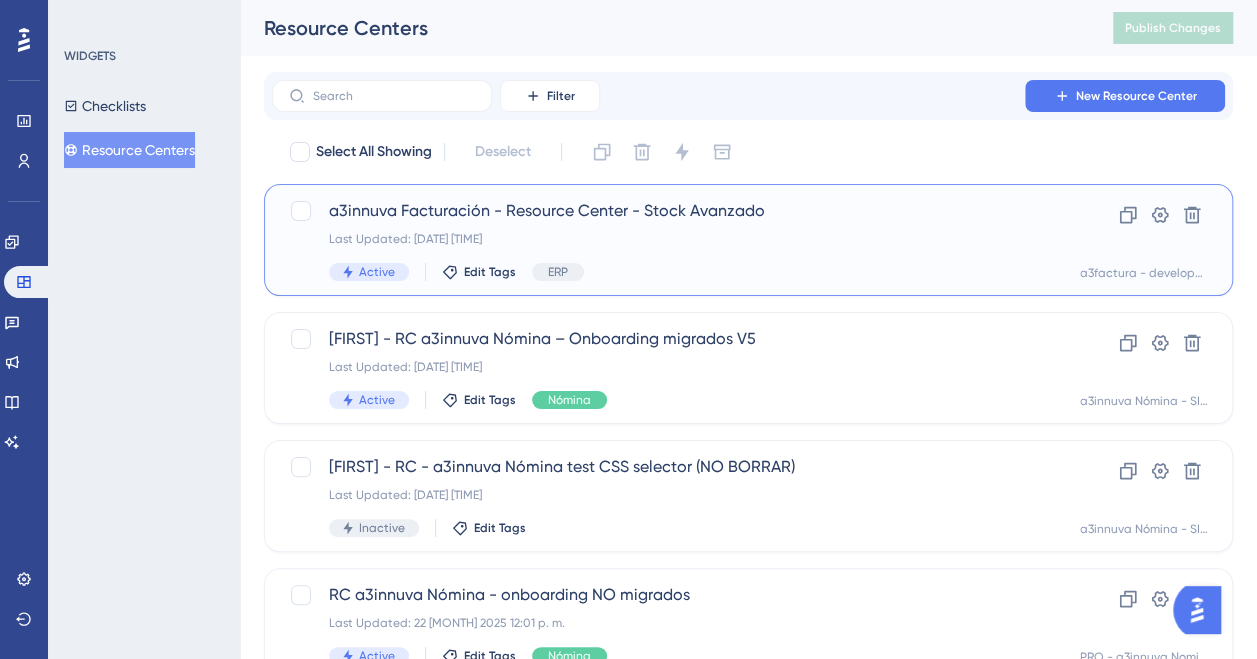 click on "a3innuva Facturación - Resource Center - Stock Avanzado" at bounding box center [668, 211] 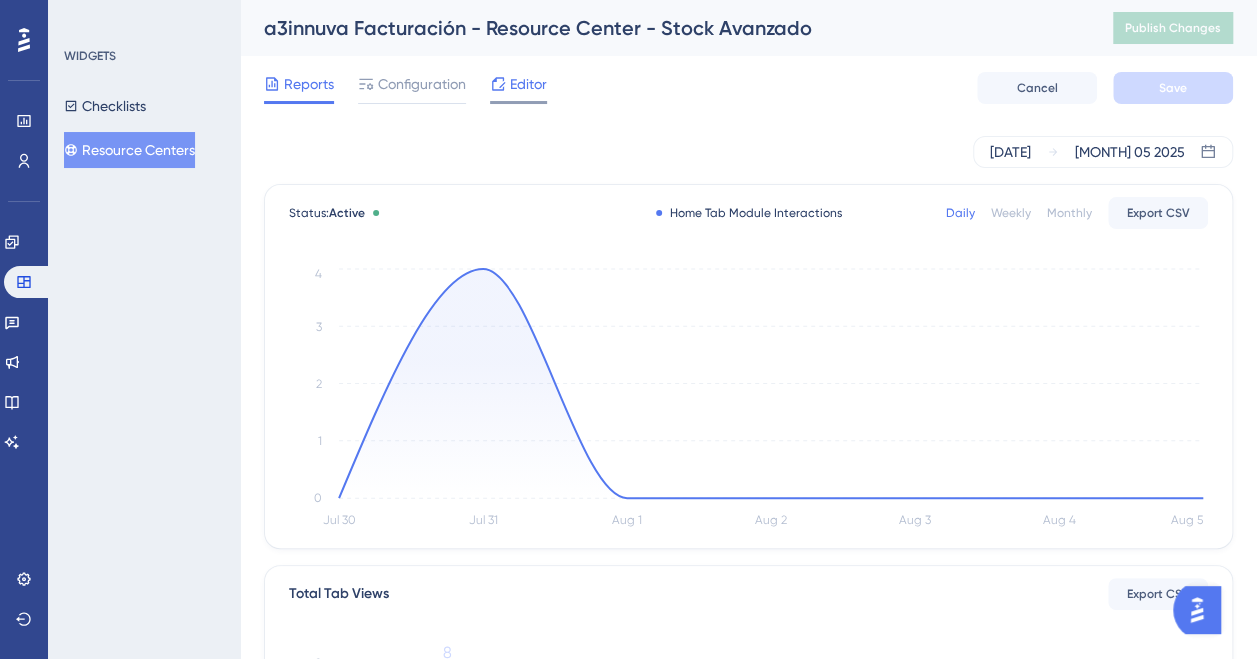 click on "Editor" at bounding box center [528, 84] 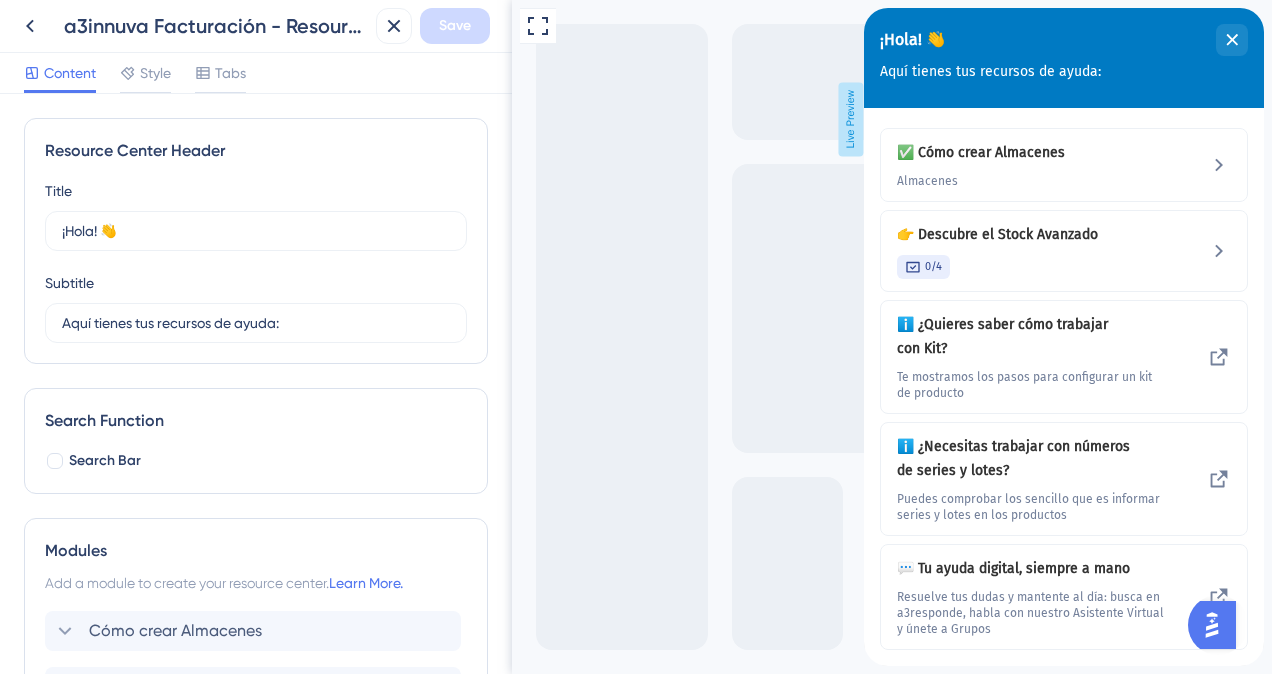scroll, scrollTop: 0, scrollLeft: 0, axis: both 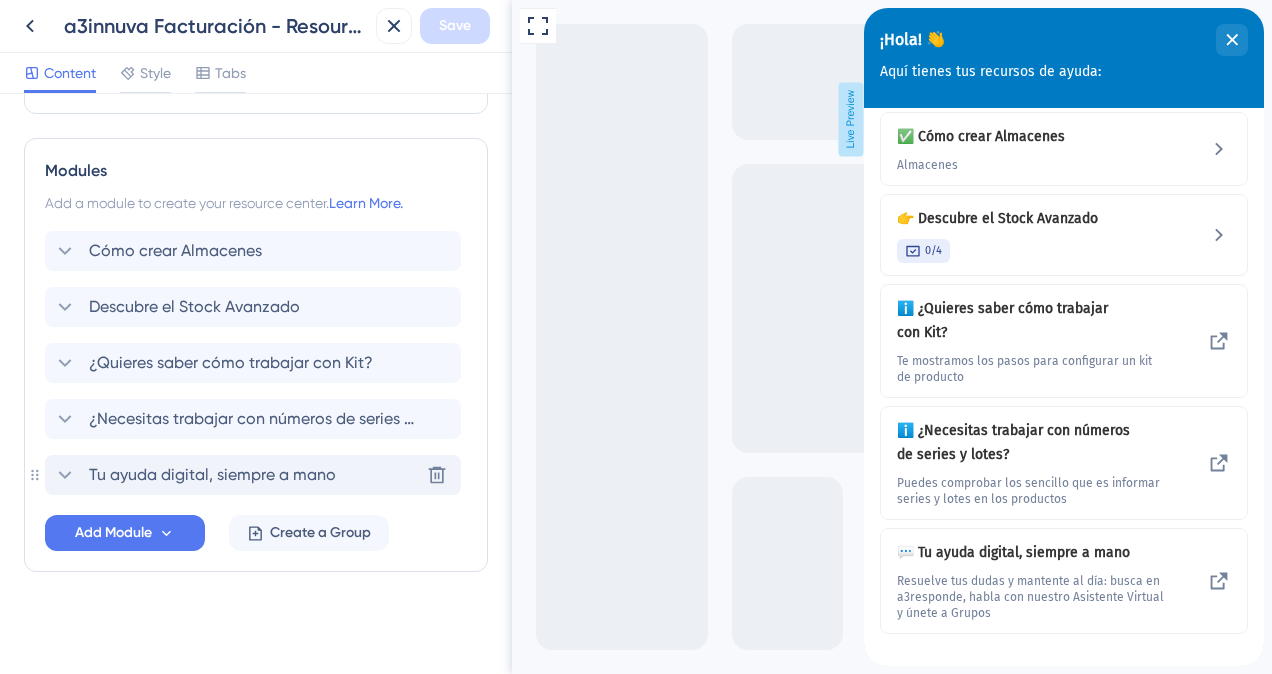 click 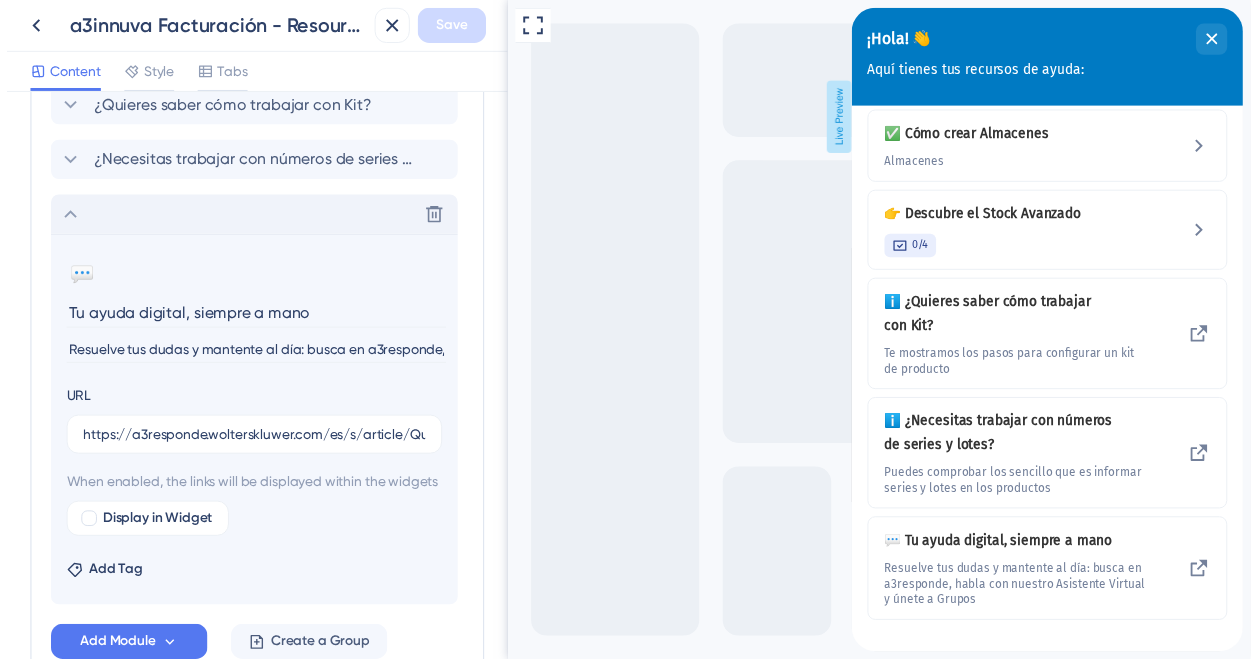 scroll, scrollTop: 680, scrollLeft: 0, axis: vertical 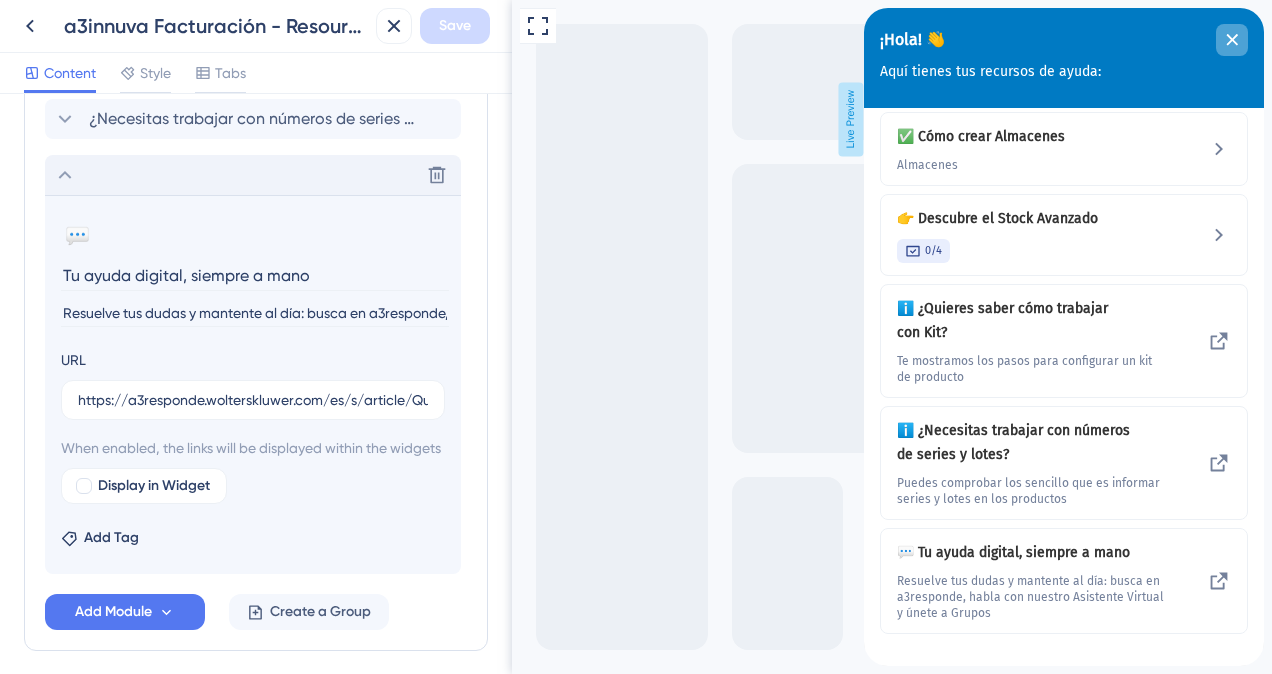 click 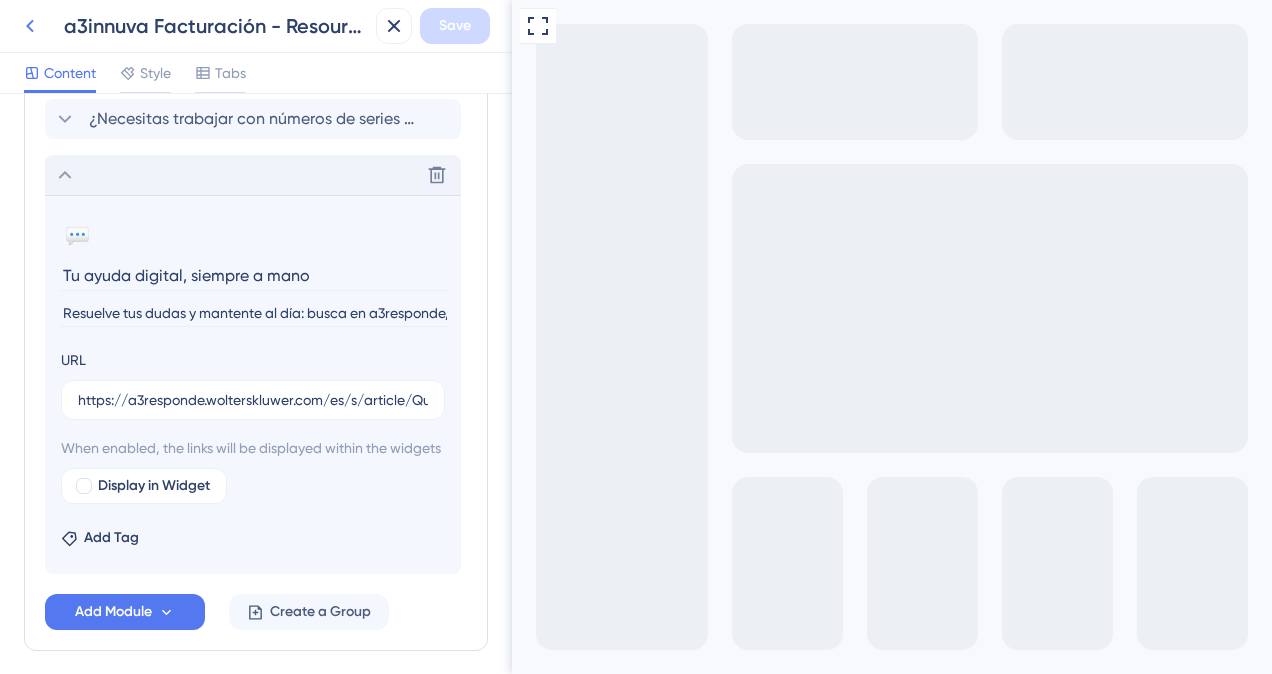 click 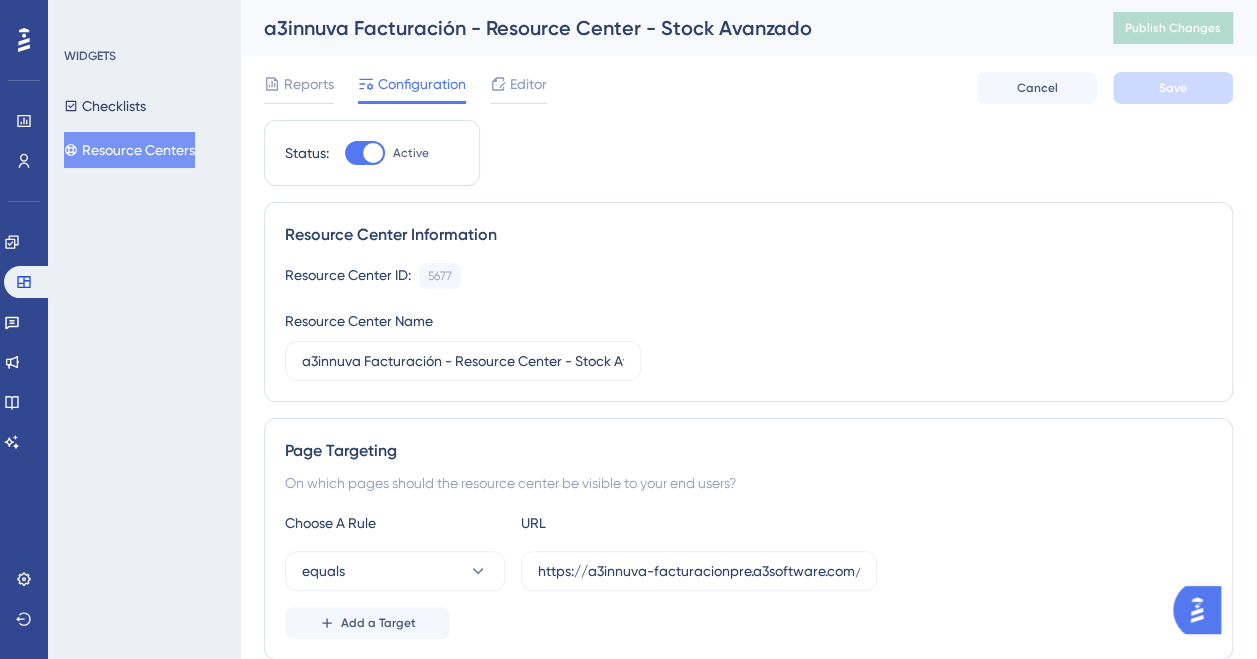 click on "Resource Centers" at bounding box center [129, 150] 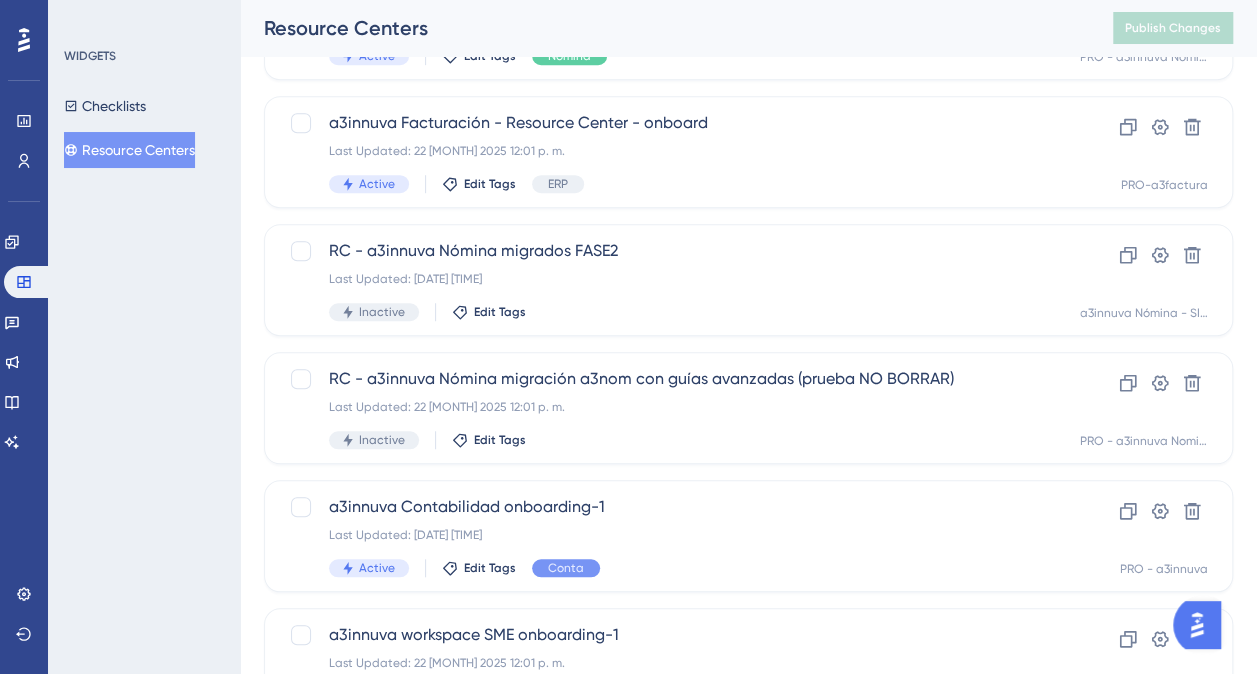 scroll, scrollTop: 878, scrollLeft: 0, axis: vertical 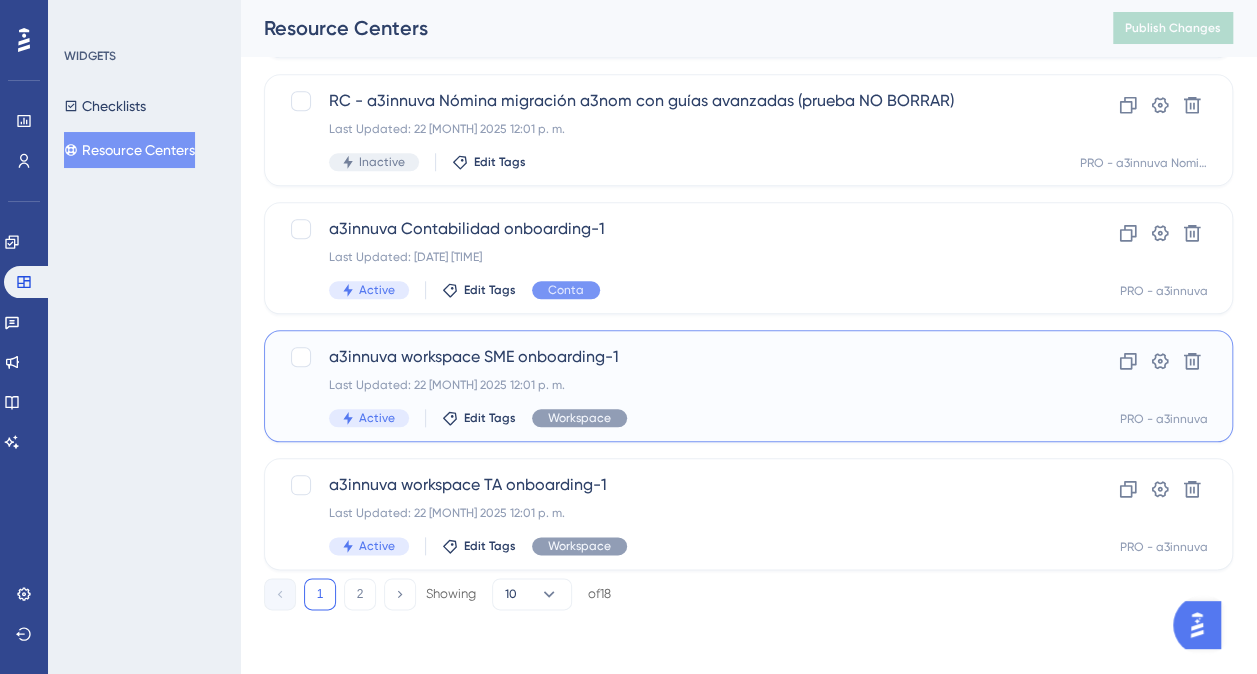 click on "a3innuva workspace SME onboarding-1" at bounding box center [668, 357] 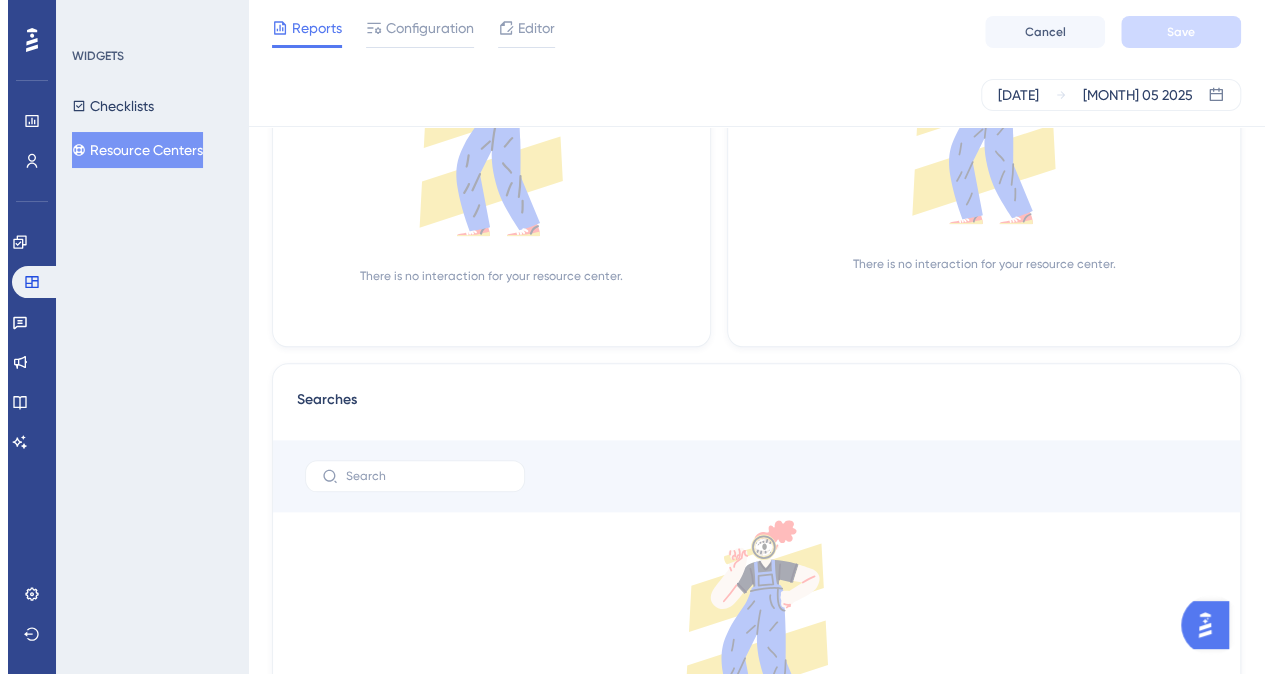 scroll, scrollTop: 0, scrollLeft: 0, axis: both 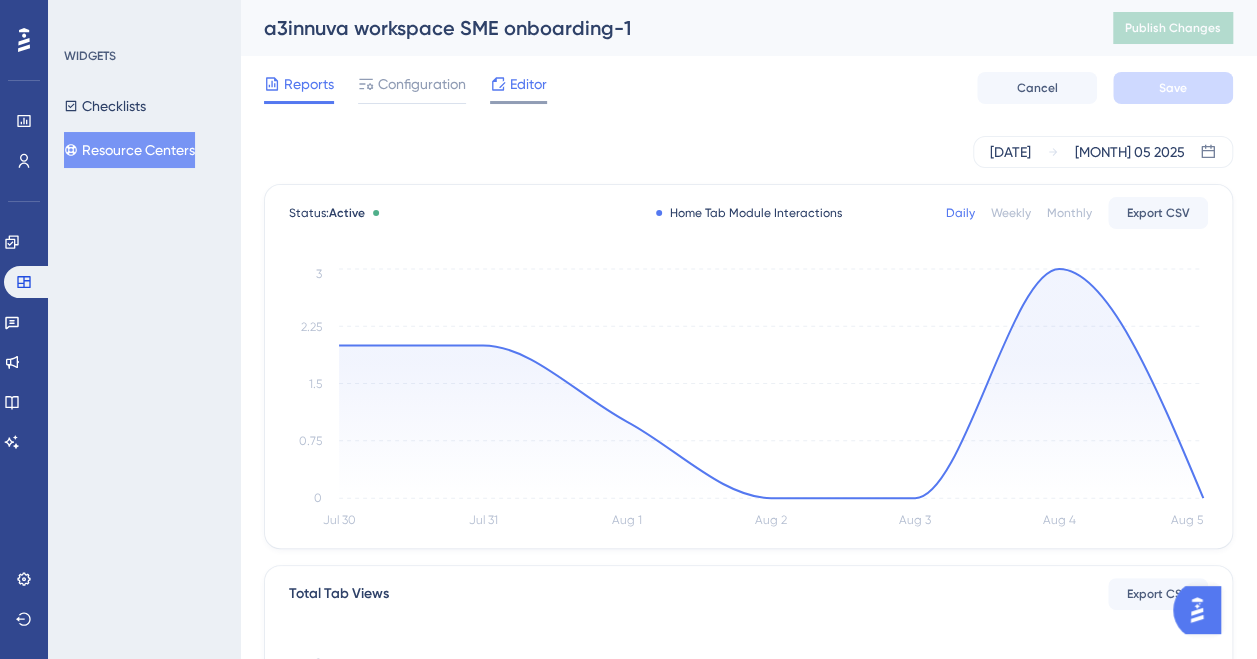 click on "Editor" at bounding box center (528, 84) 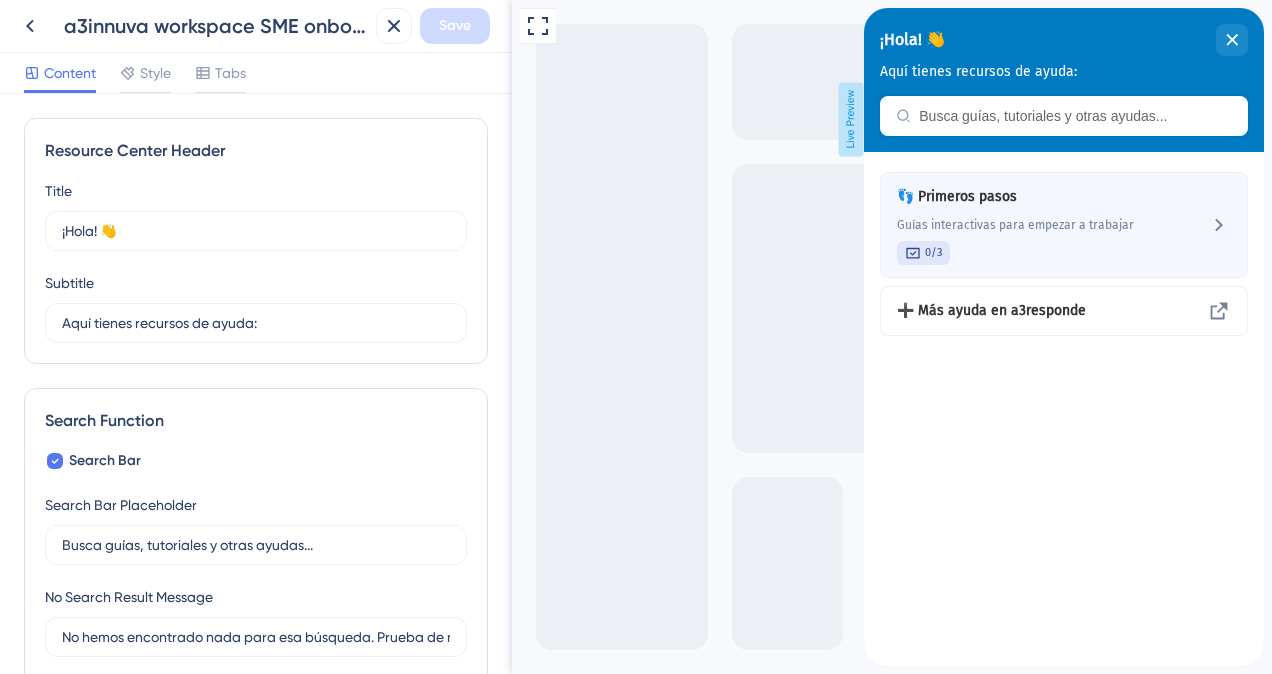 scroll, scrollTop: 0, scrollLeft: 0, axis: both 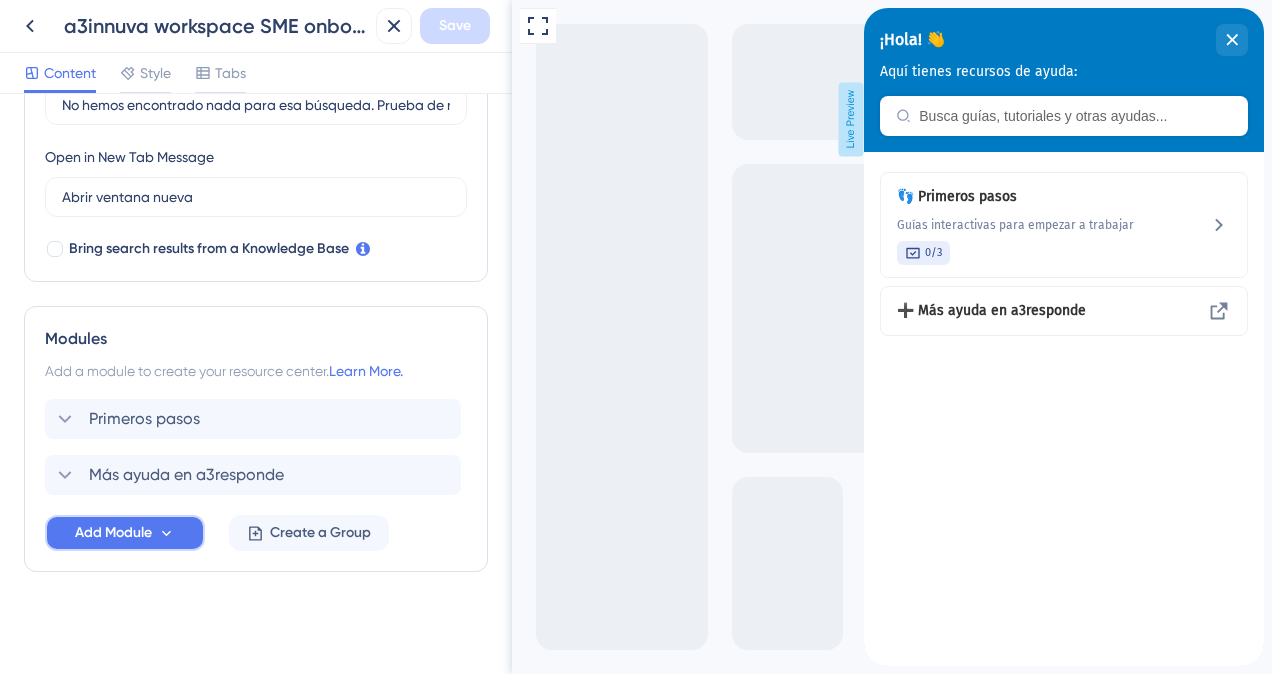 click on "Add Module" at bounding box center (113, 533) 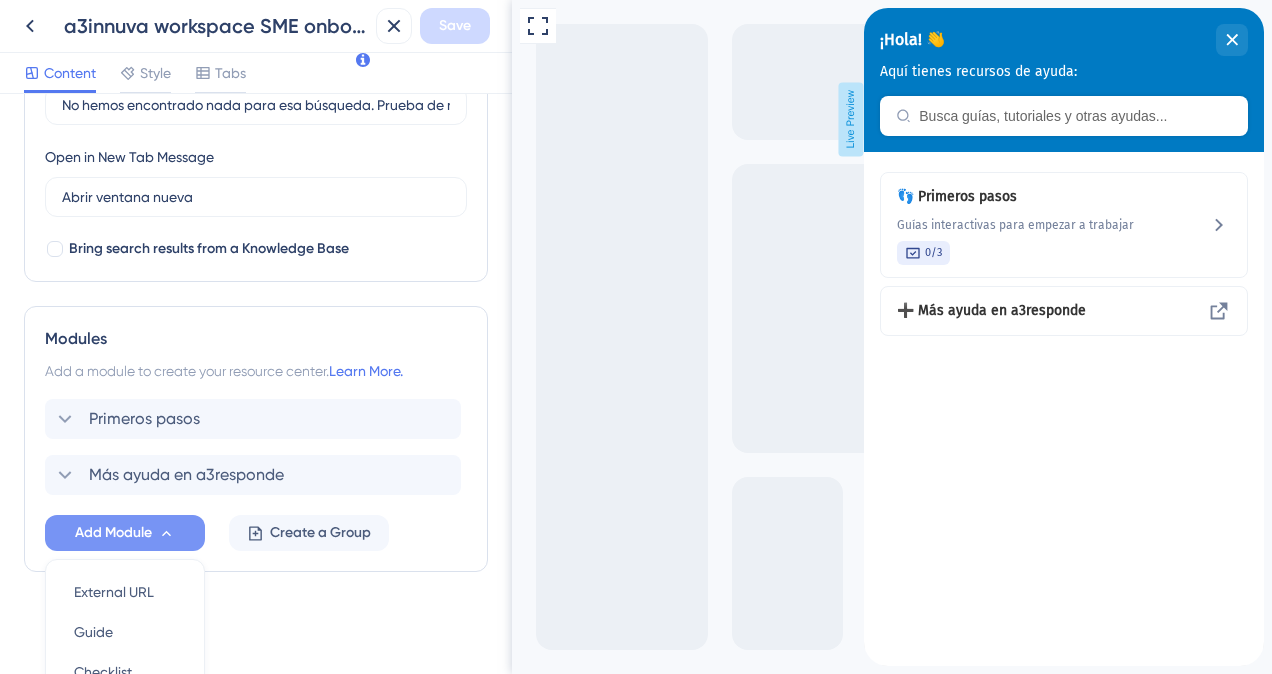 scroll, scrollTop: 720, scrollLeft: 0, axis: vertical 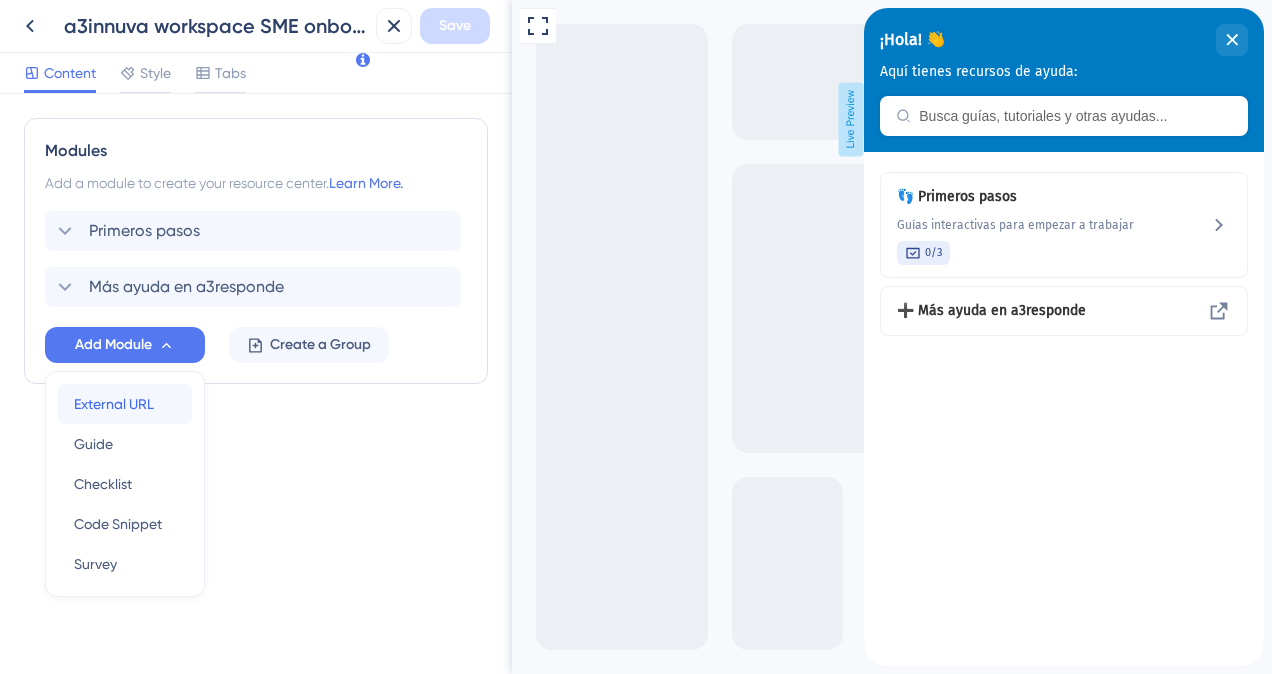 click on "External URL" at bounding box center [114, 404] 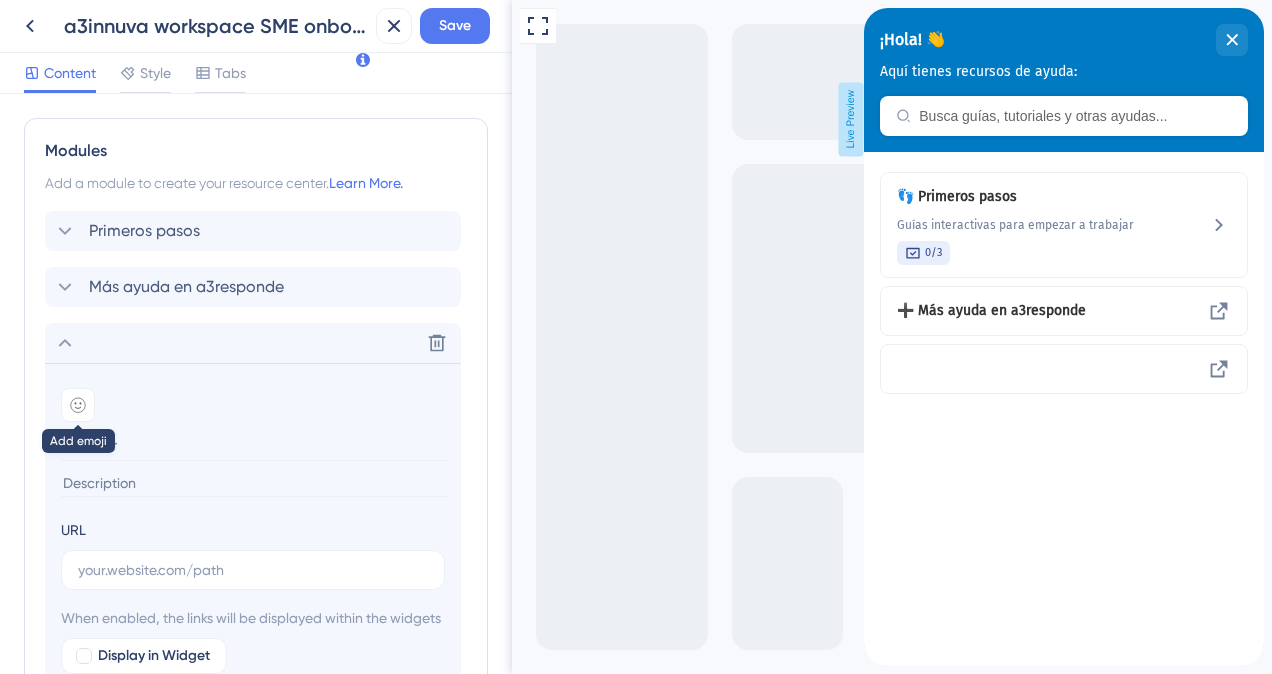 click 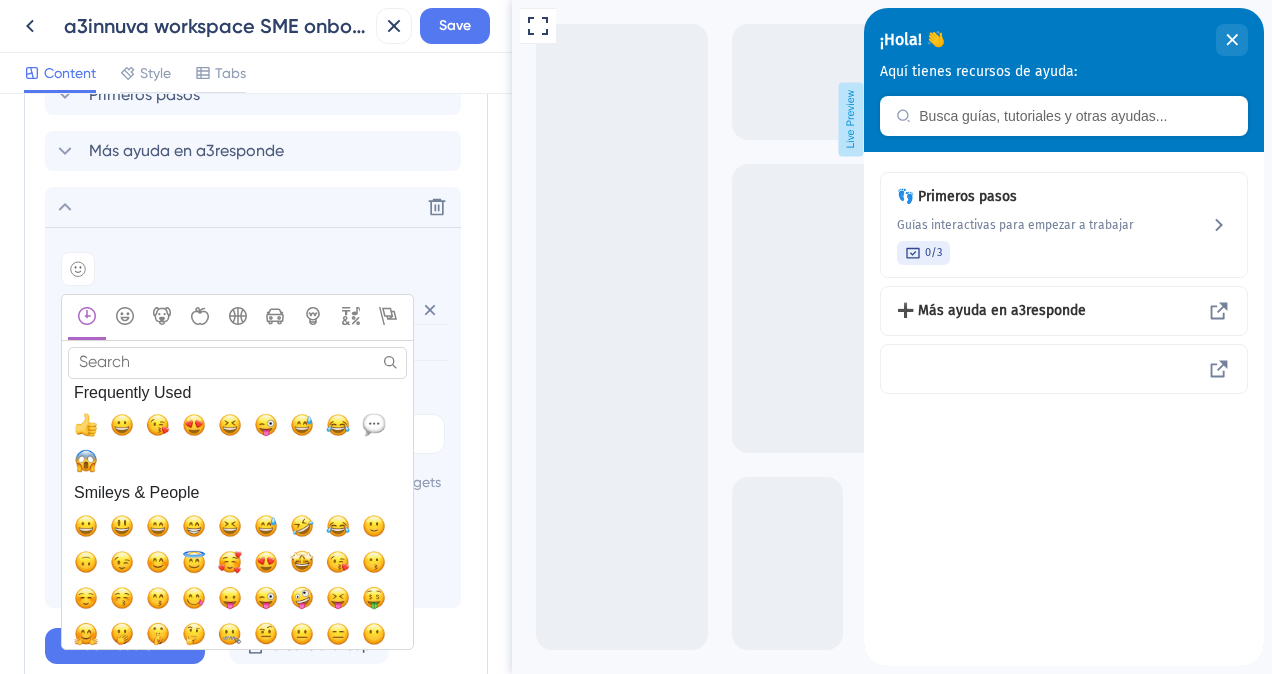 scroll, scrollTop: 992, scrollLeft: 0, axis: vertical 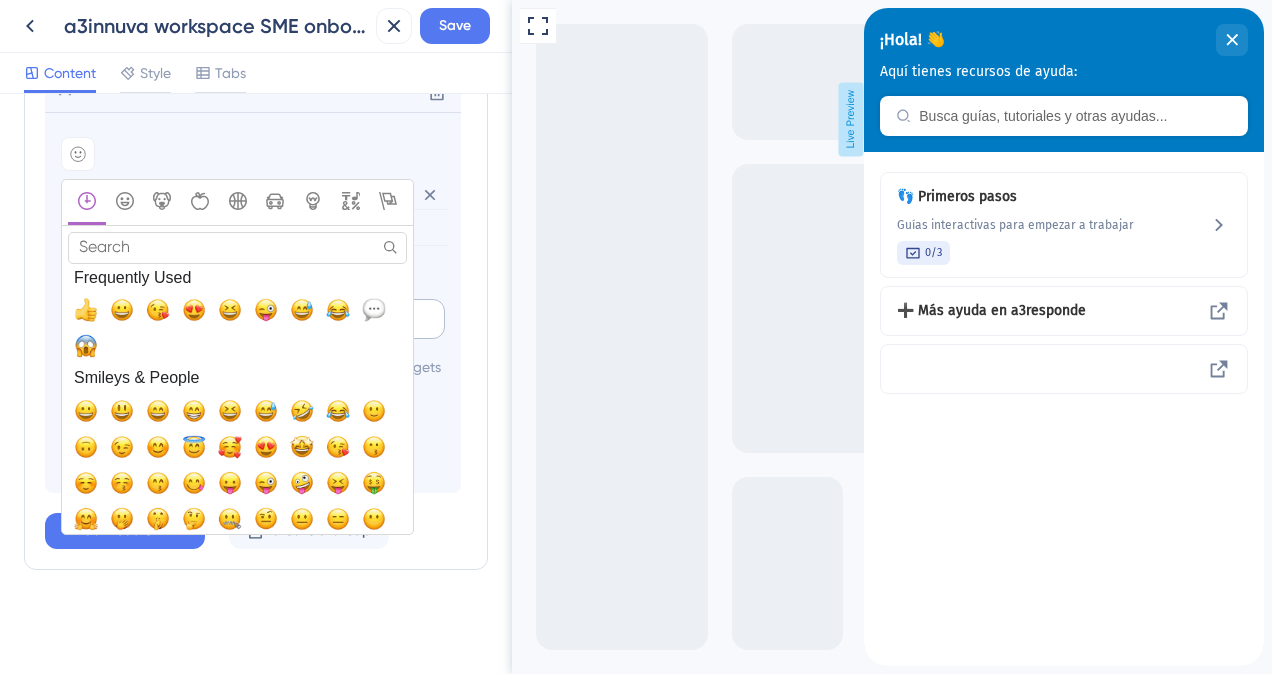 click at bounding box center (374, 310) 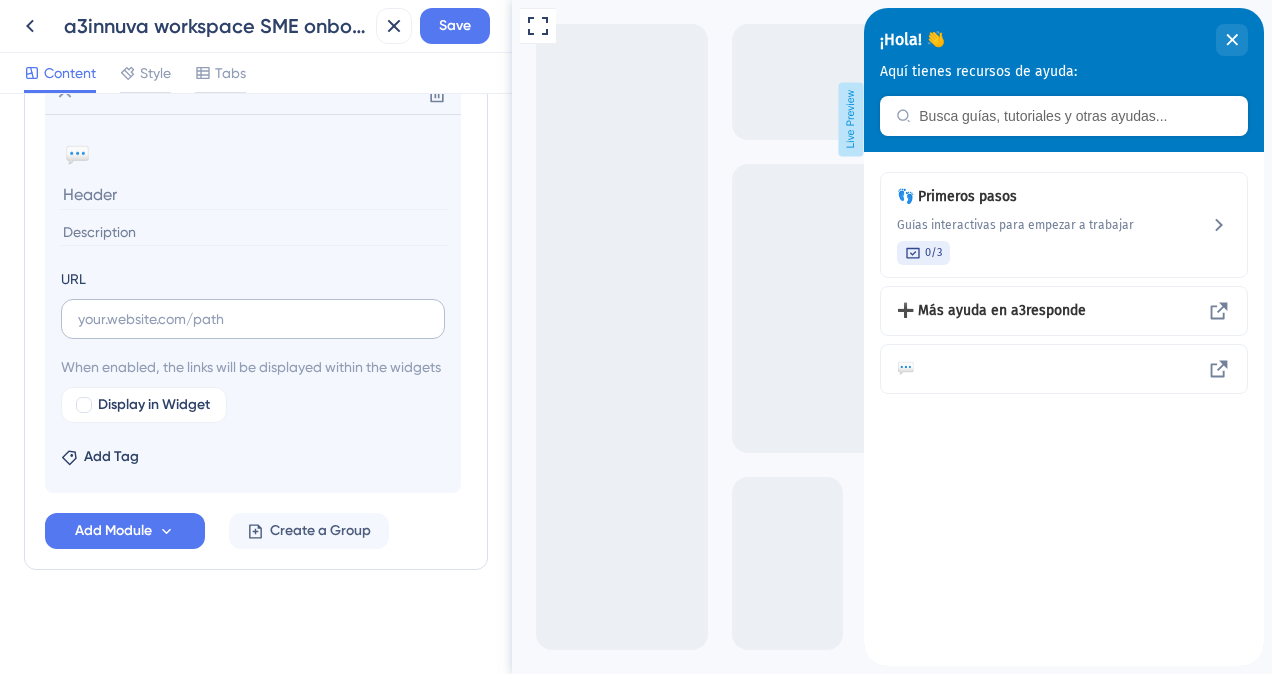 scroll, scrollTop: 990, scrollLeft: 0, axis: vertical 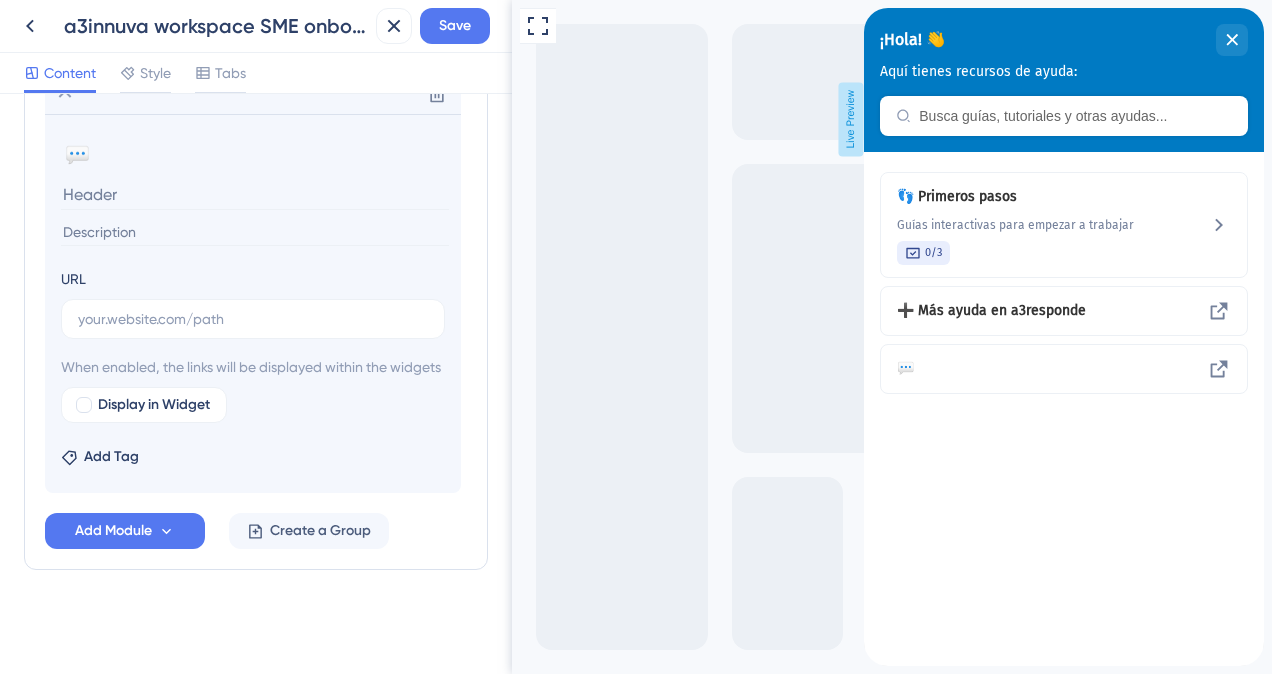 click at bounding box center [255, 194] 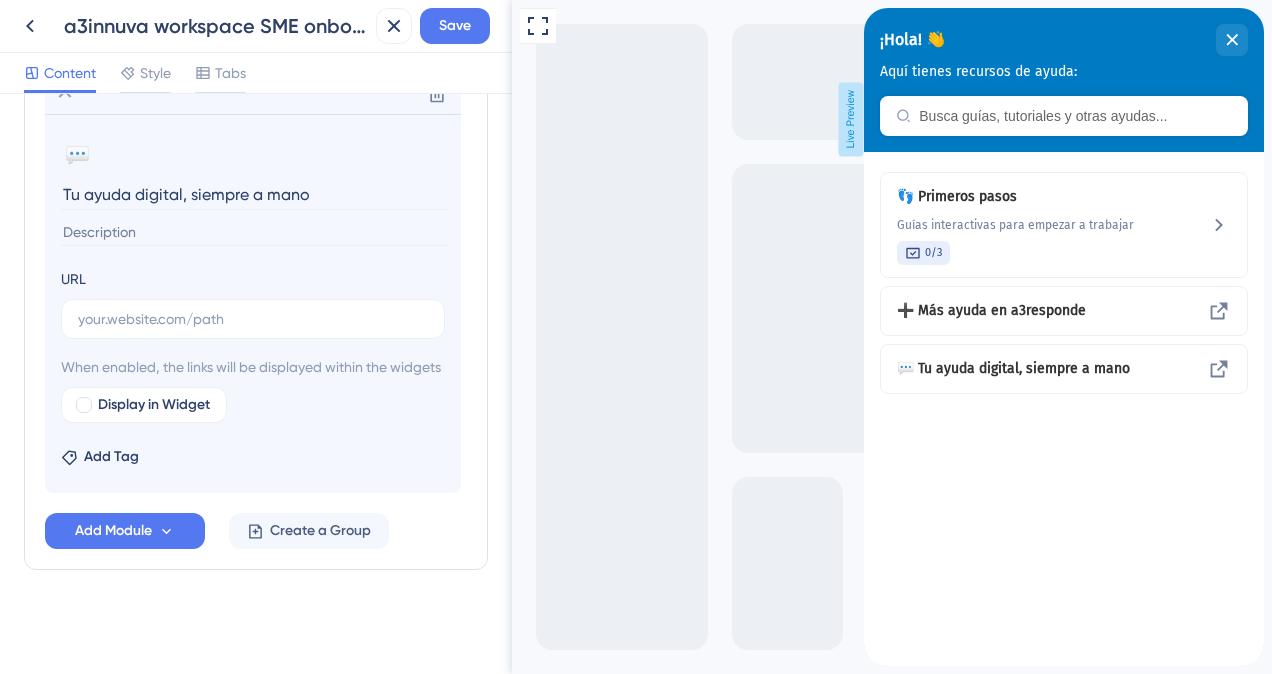 type on "Tu ayuda digital, siempre a mano" 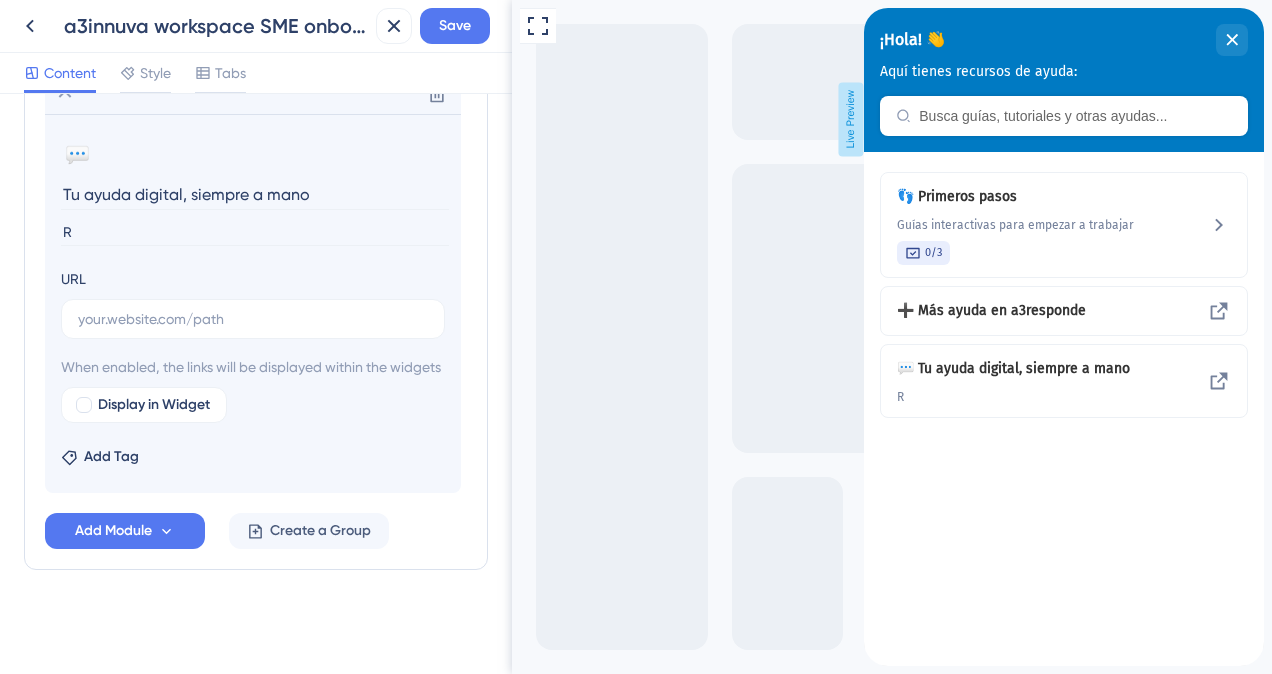 scroll, scrollTop: 890, scrollLeft: 0, axis: vertical 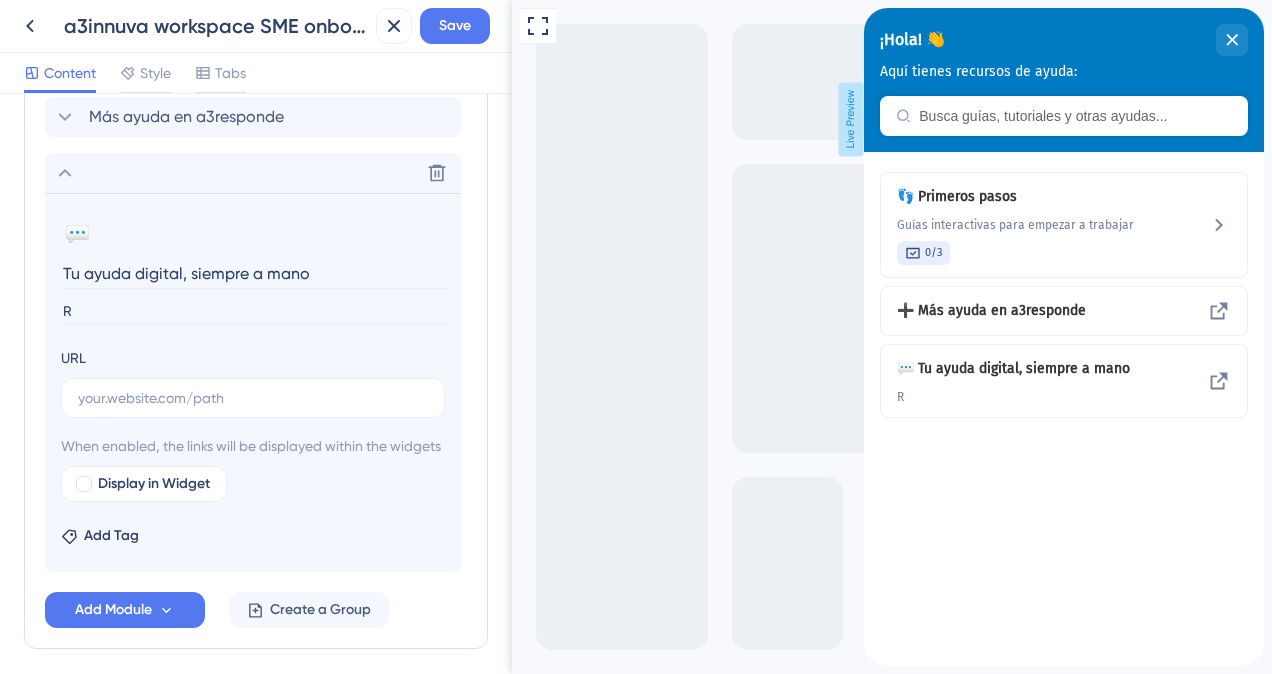 click on "R" at bounding box center [255, 311] 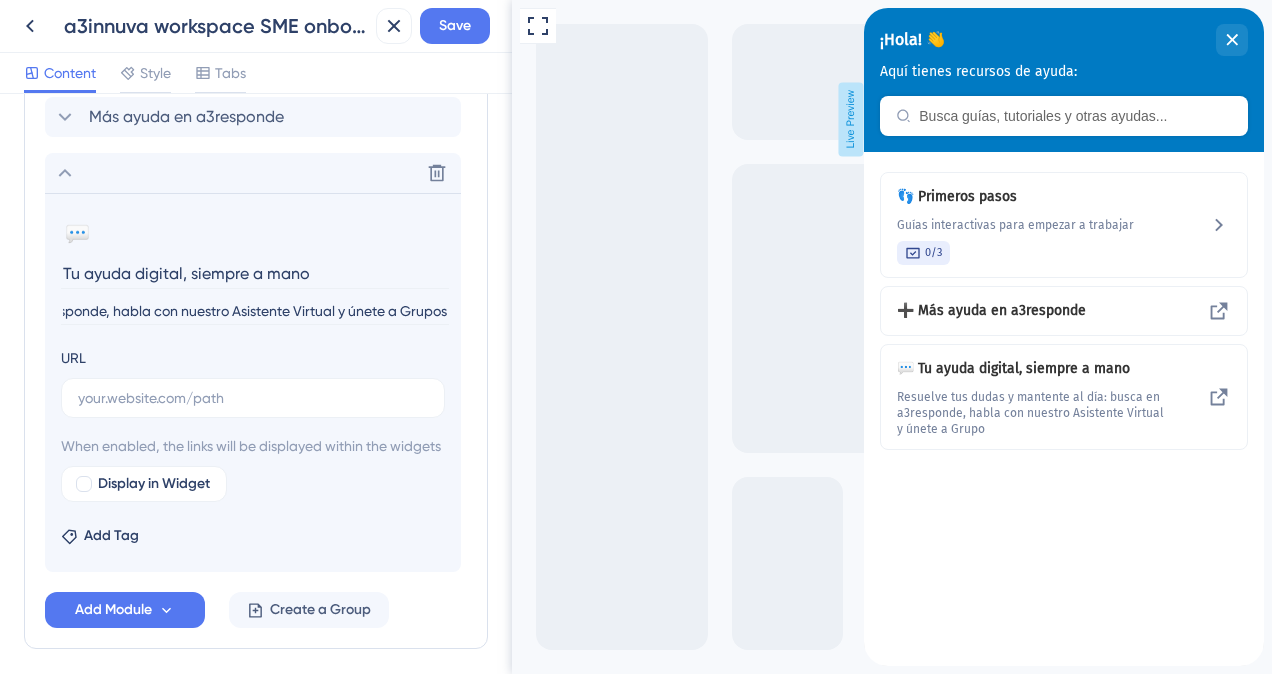 scroll, scrollTop: 0, scrollLeft: 346, axis: horizontal 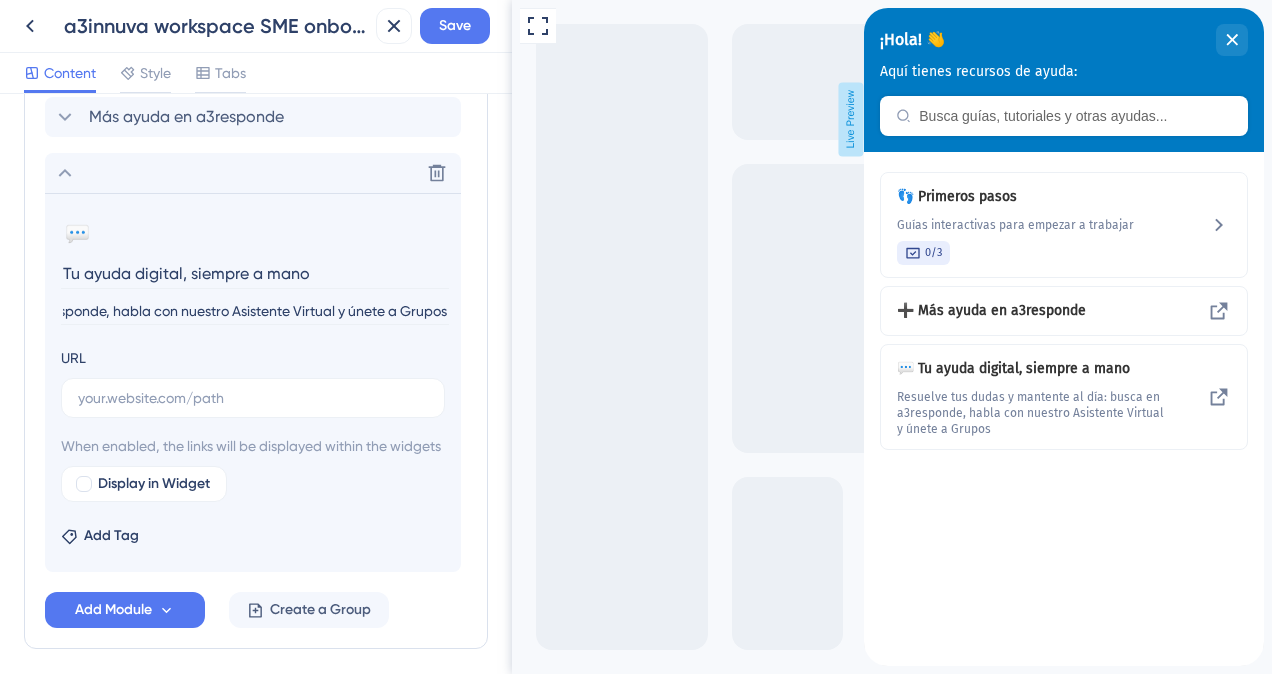 type on "Resuelve tus dudas y mantente al día: busca en a3responde, habla con nuestro Asistente Virtual y únete a Grupos" 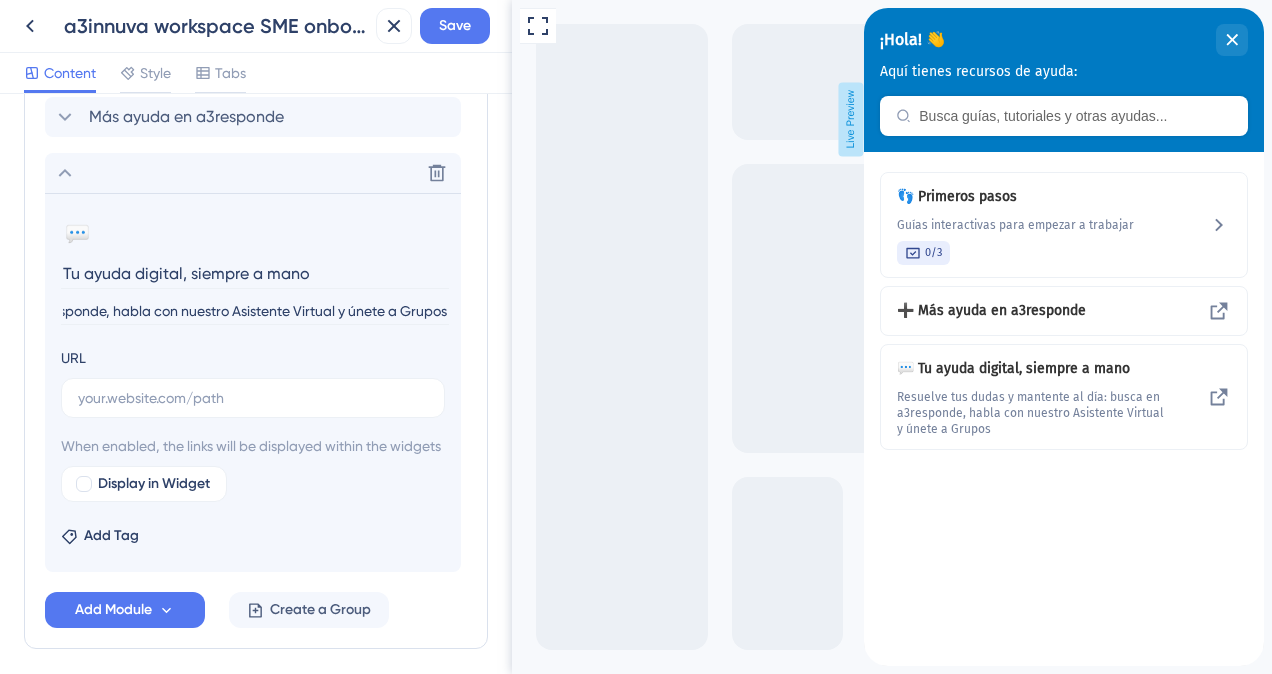 scroll, scrollTop: 0, scrollLeft: 0, axis: both 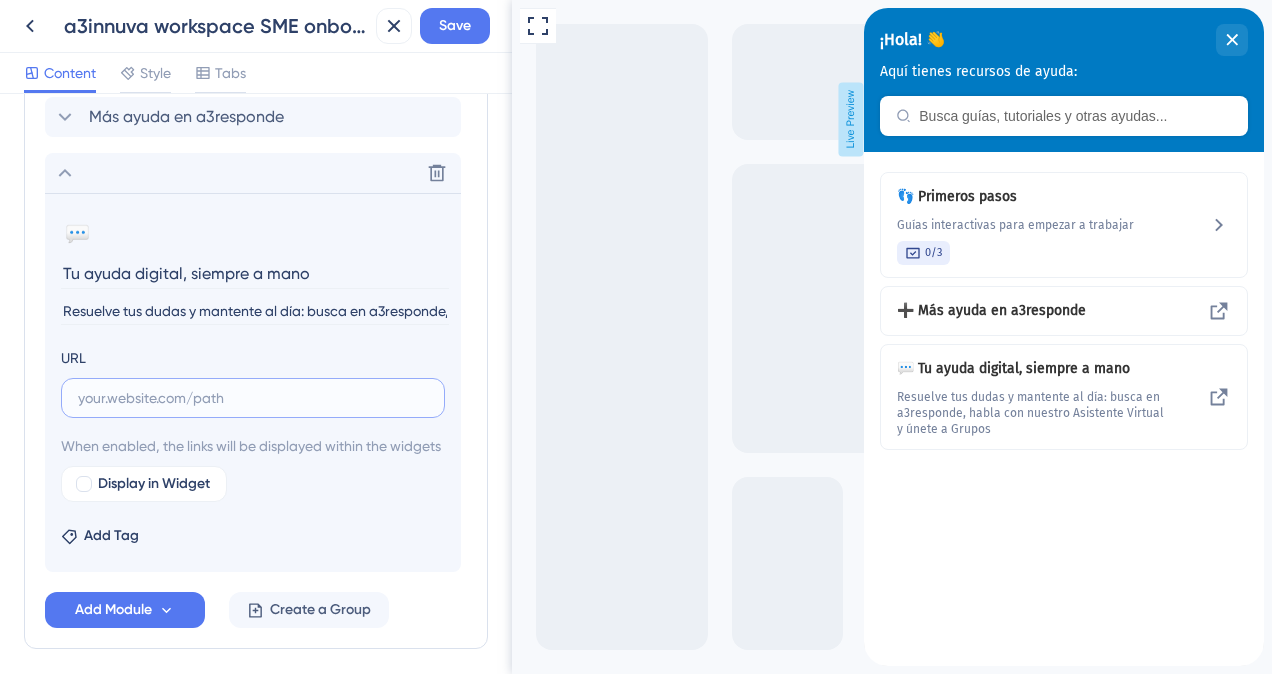 click at bounding box center (253, 398) 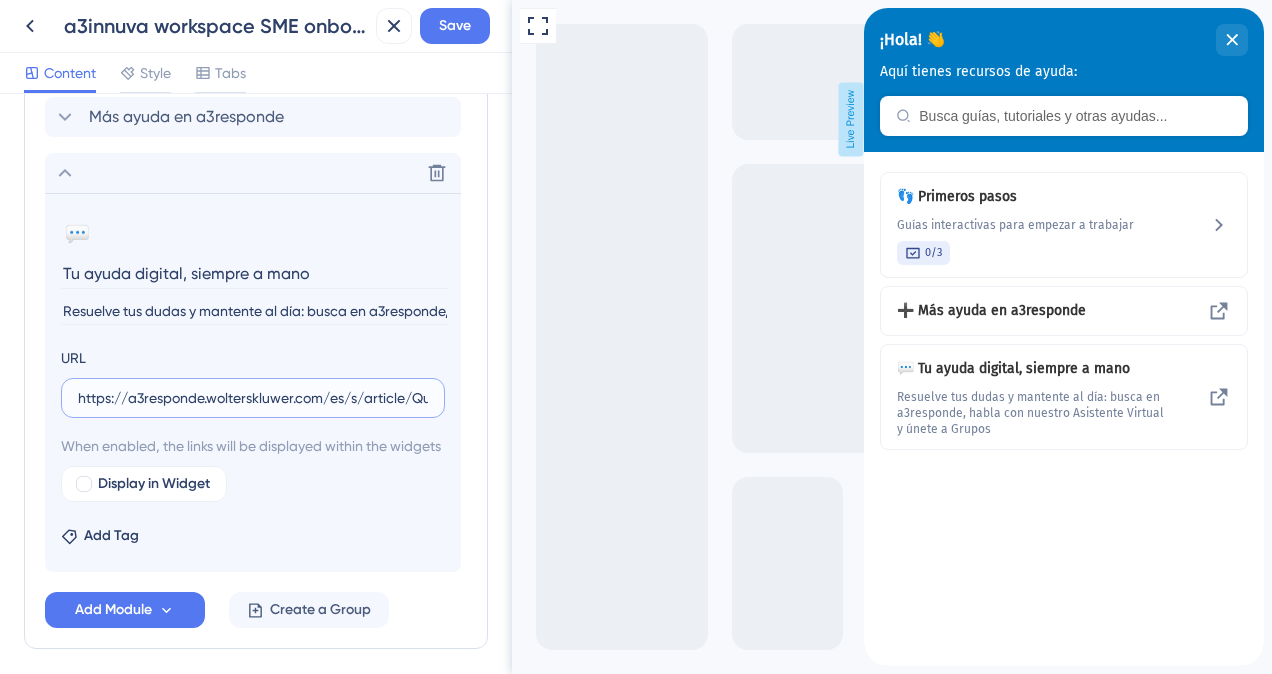 scroll, scrollTop: 0, scrollLeft: 246, axis: horizontal 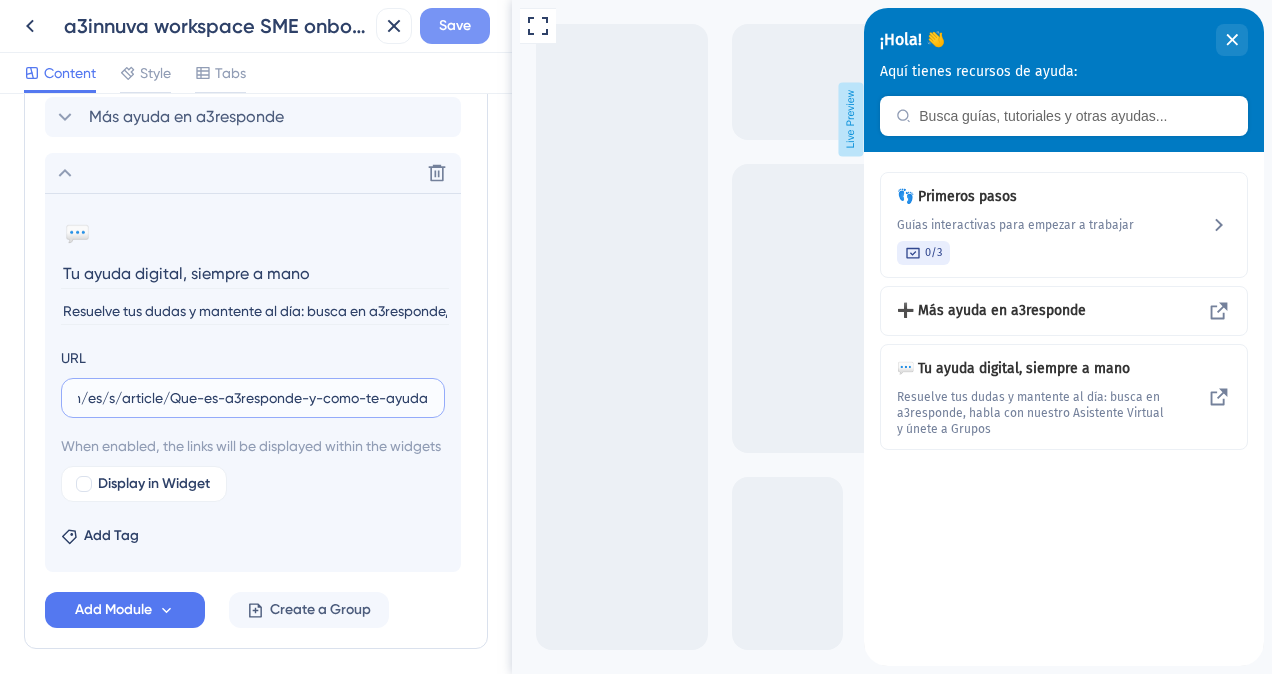 type on "https://a3responde.wolterskluwer.com/es/s/article/Que-es-a3responde-y-como-te-ayuda" 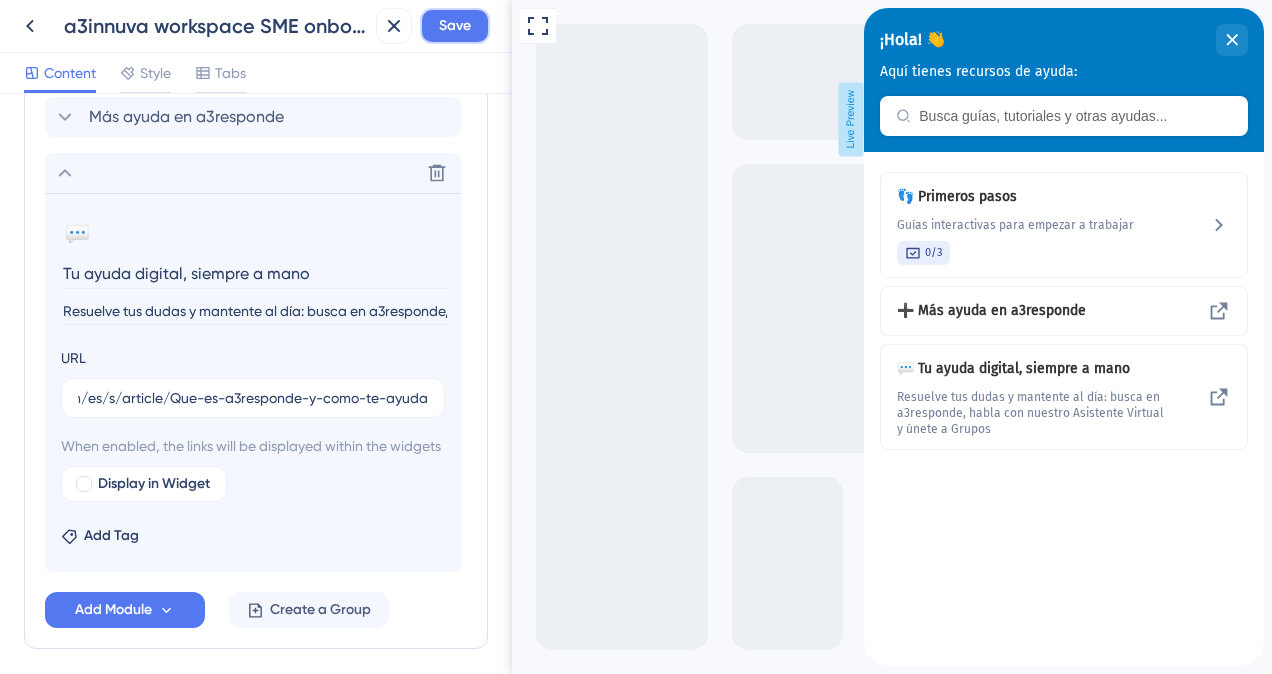 click on "Save" at bounding box center [455, 26] 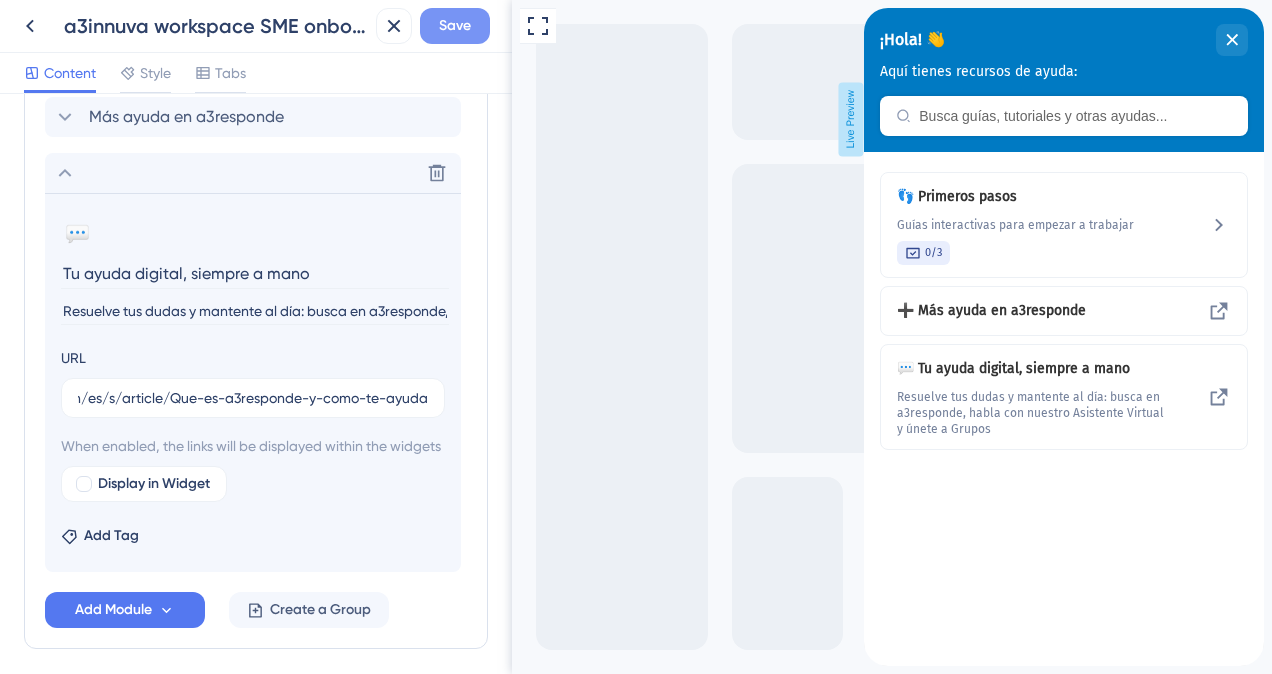 scroll, scrollTop: 0, scrollLeft: 0, axis: both 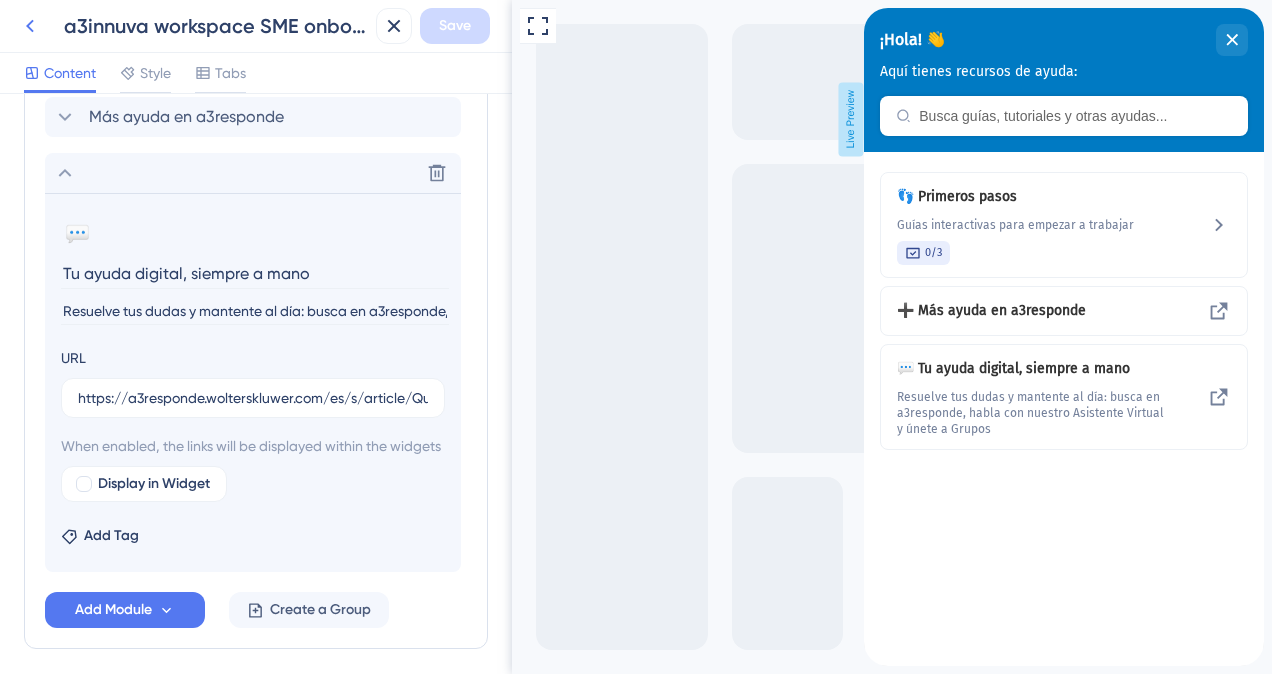 click 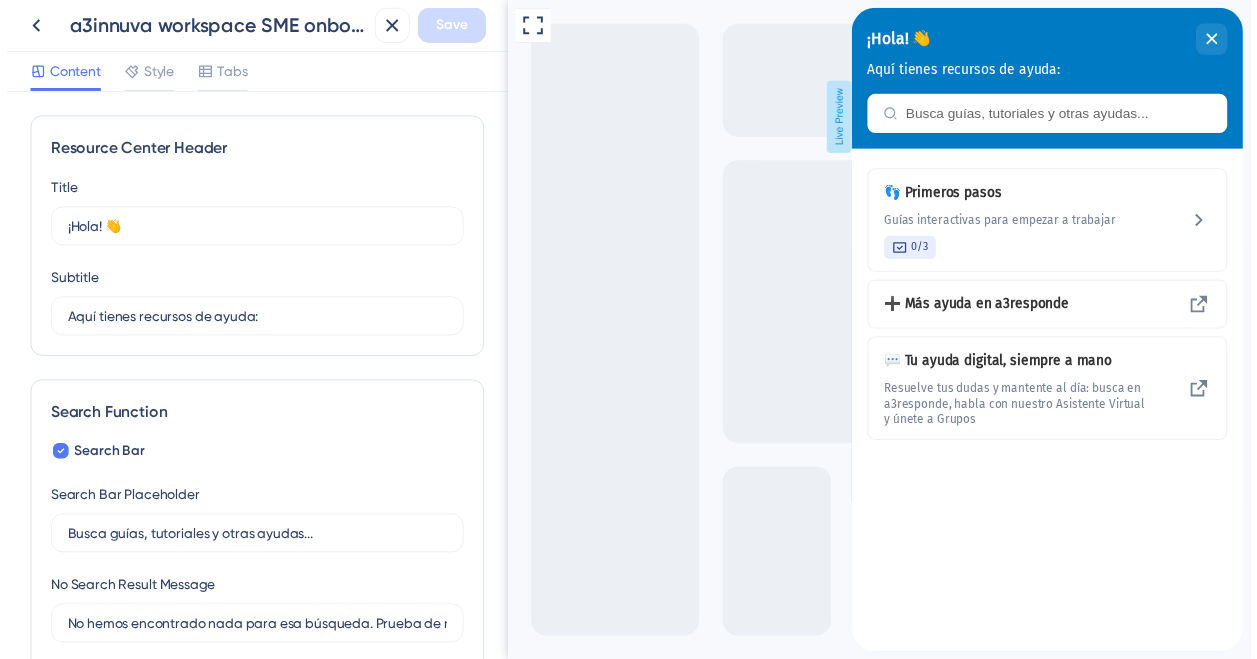 scroll, scrollTop: 0, scrollLeft: 0, axis: both 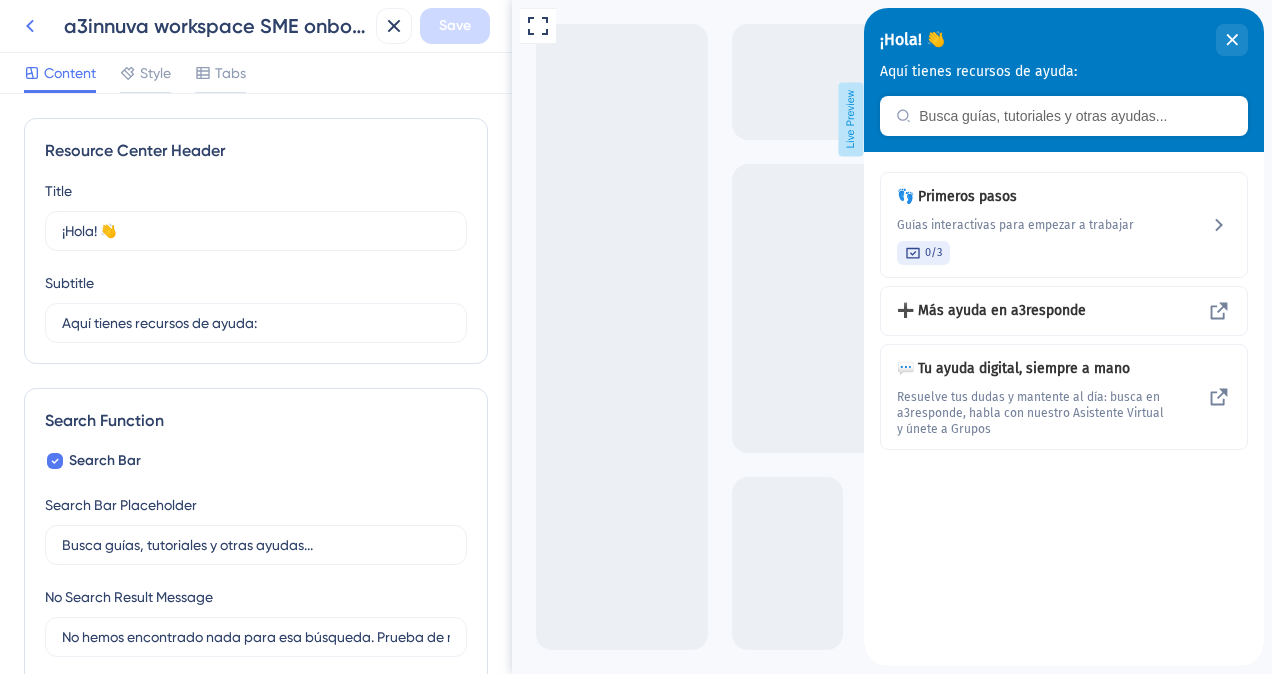 click 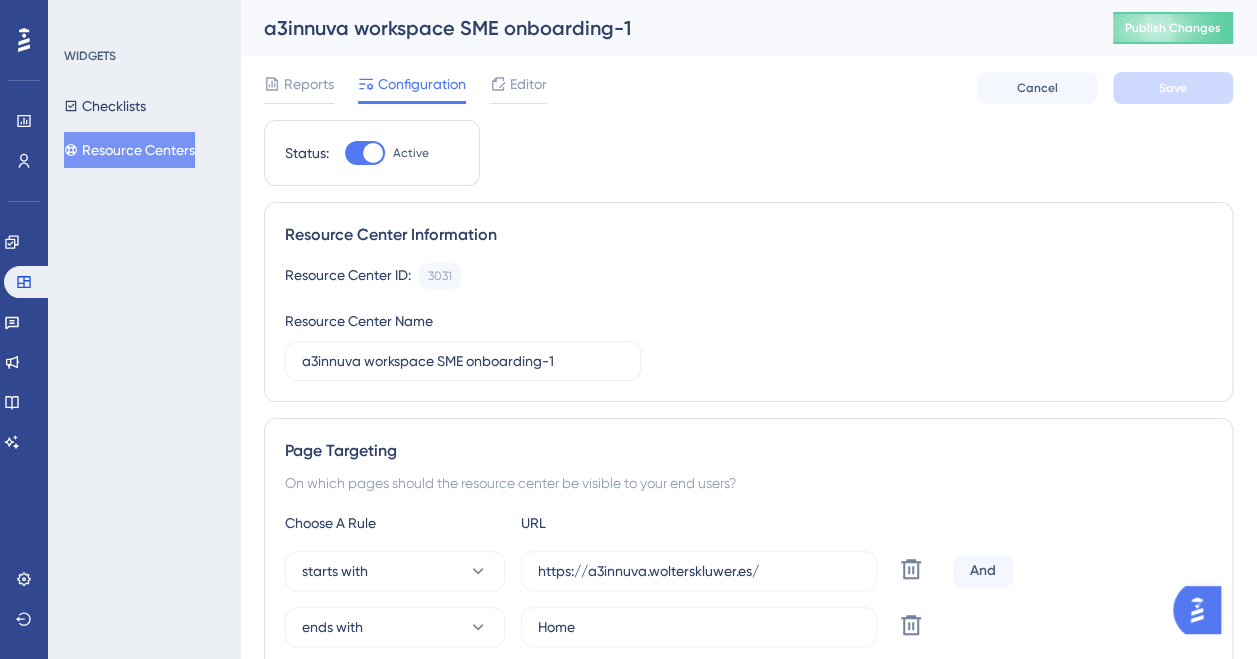 click on "Resource Centers" at bounding box center [129, 150] 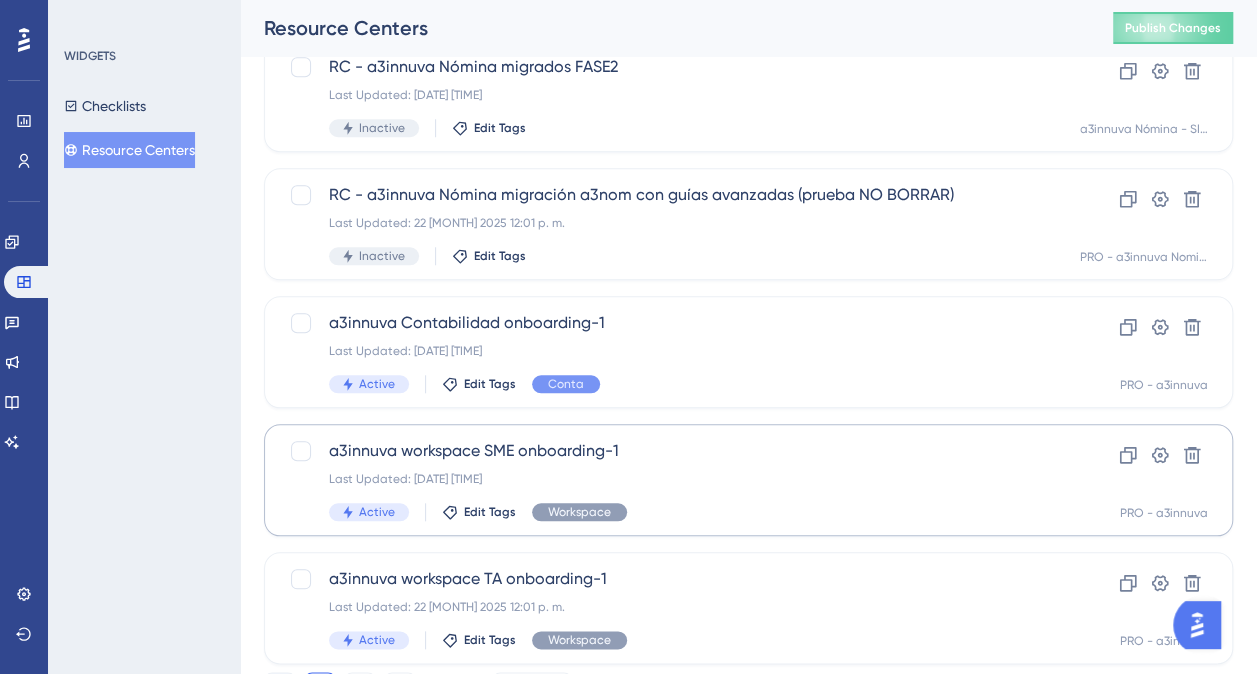 scroll, scrollTop: 878, scrollLeft: 0, axis: vertical 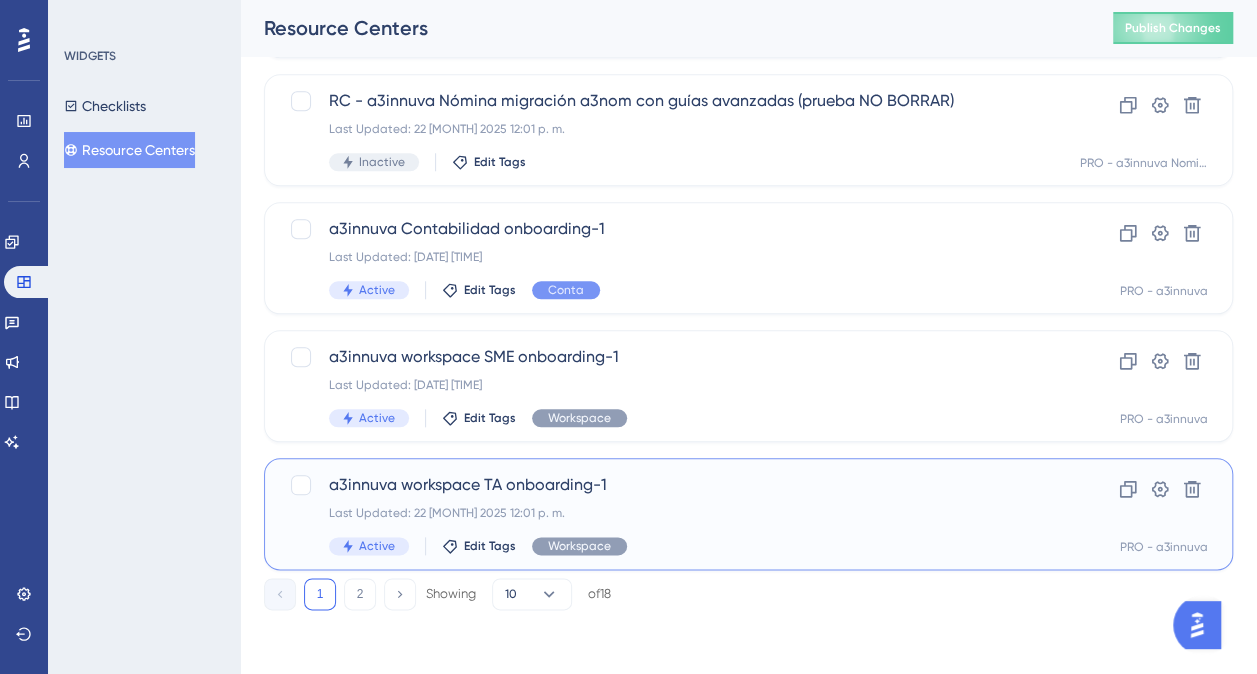click on "a3innuva workspace TA onboarding-1" at bounding box center [668, 485] 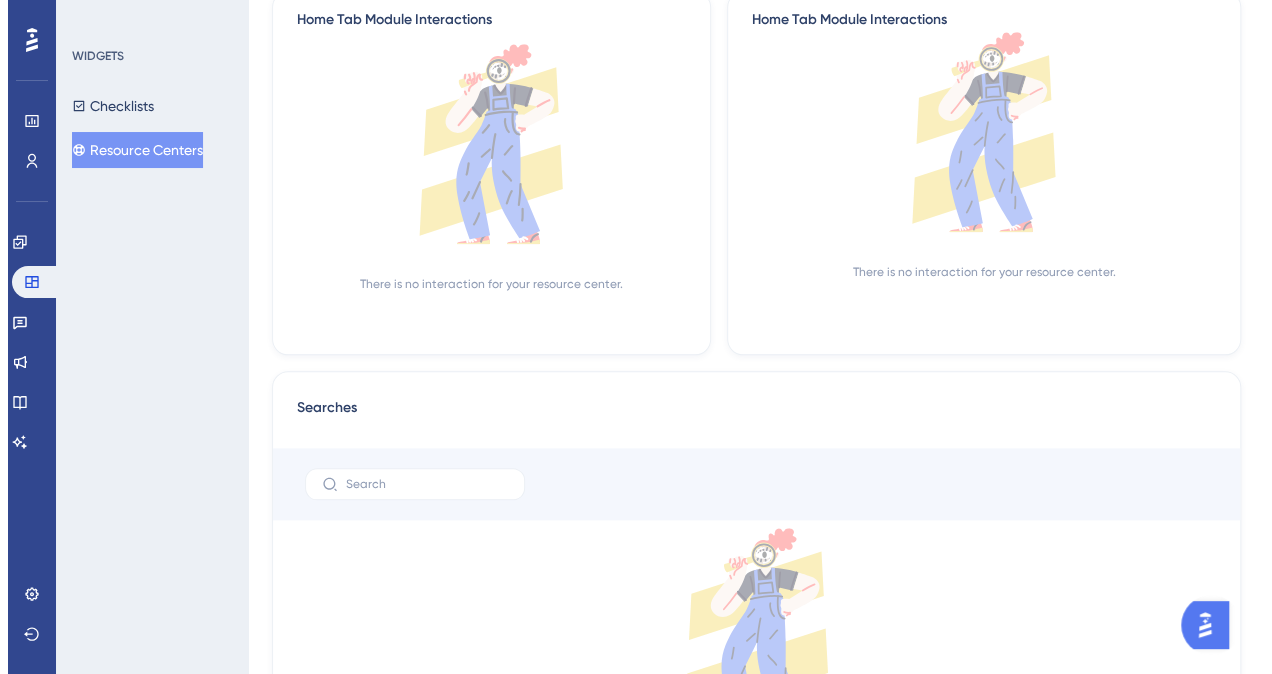 scroll, scrollTop: 0, scrollLeft: 0, axis: both 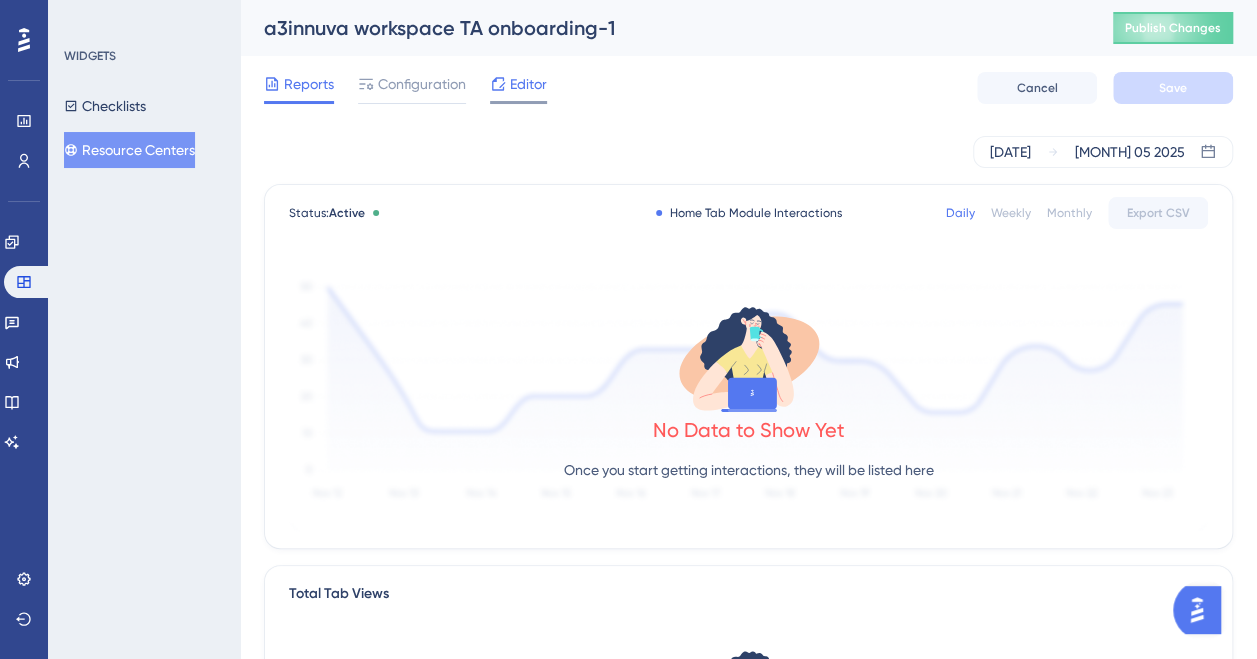 click on "Editor" at bounding box center [528, 84] 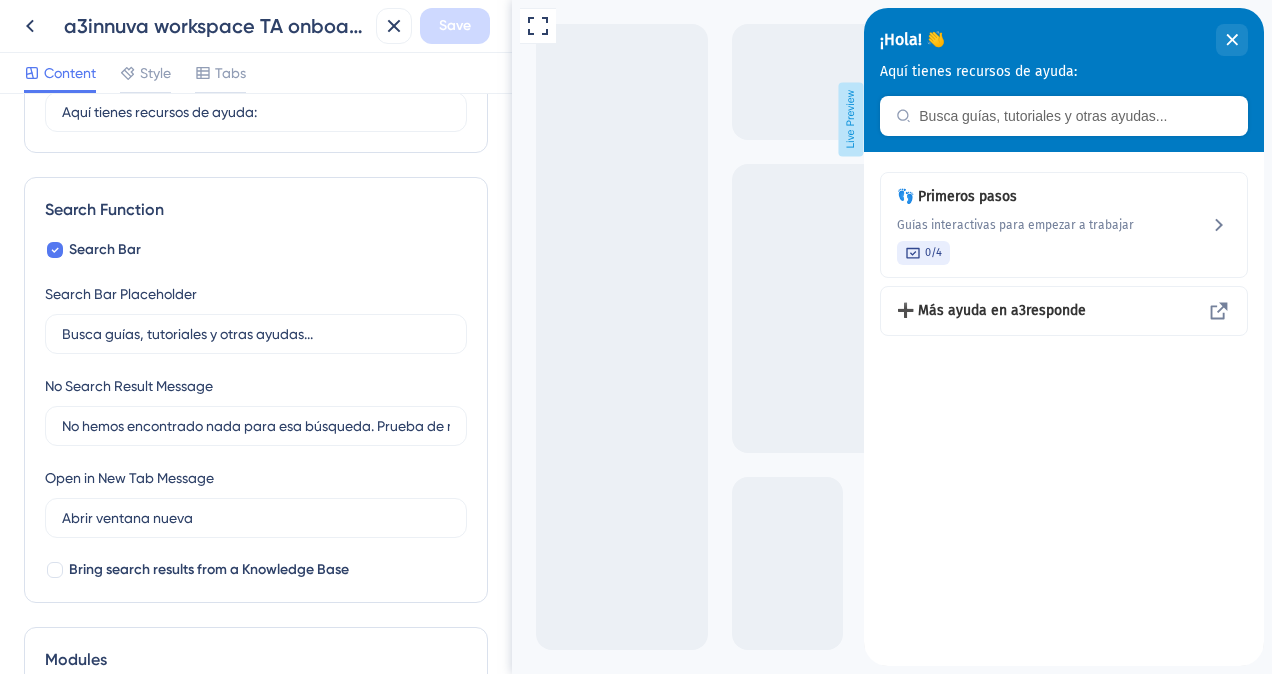 scroll, scrollTop: 0, scrollLeft: 0, axis: both 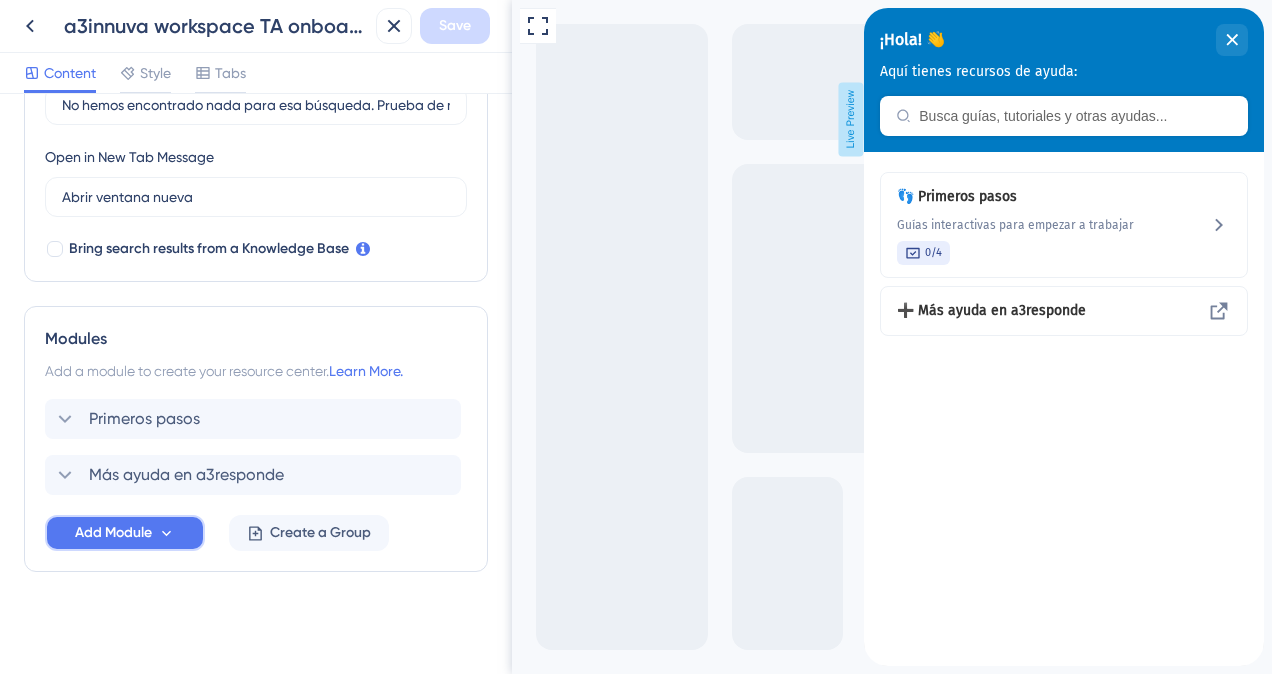 click on "Add Module" at bounding box center [113, 533] 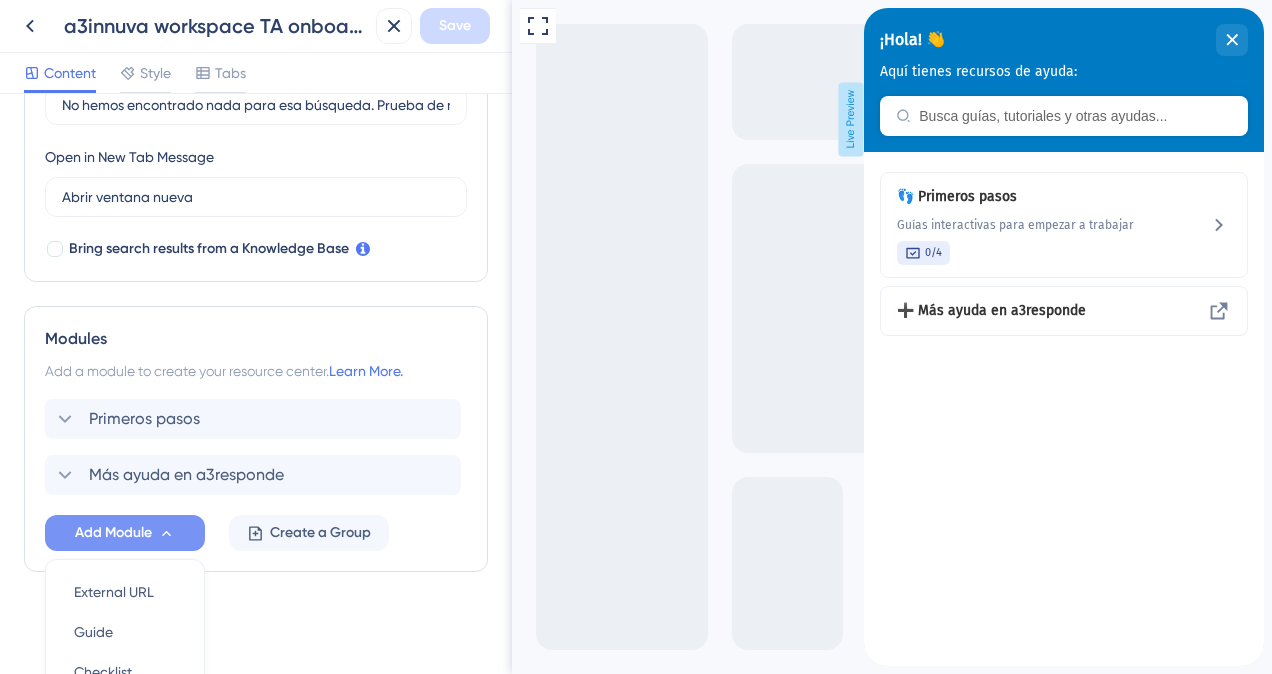 scroll, scrollTop: 720, scrollLeft: 0, axis: vertical 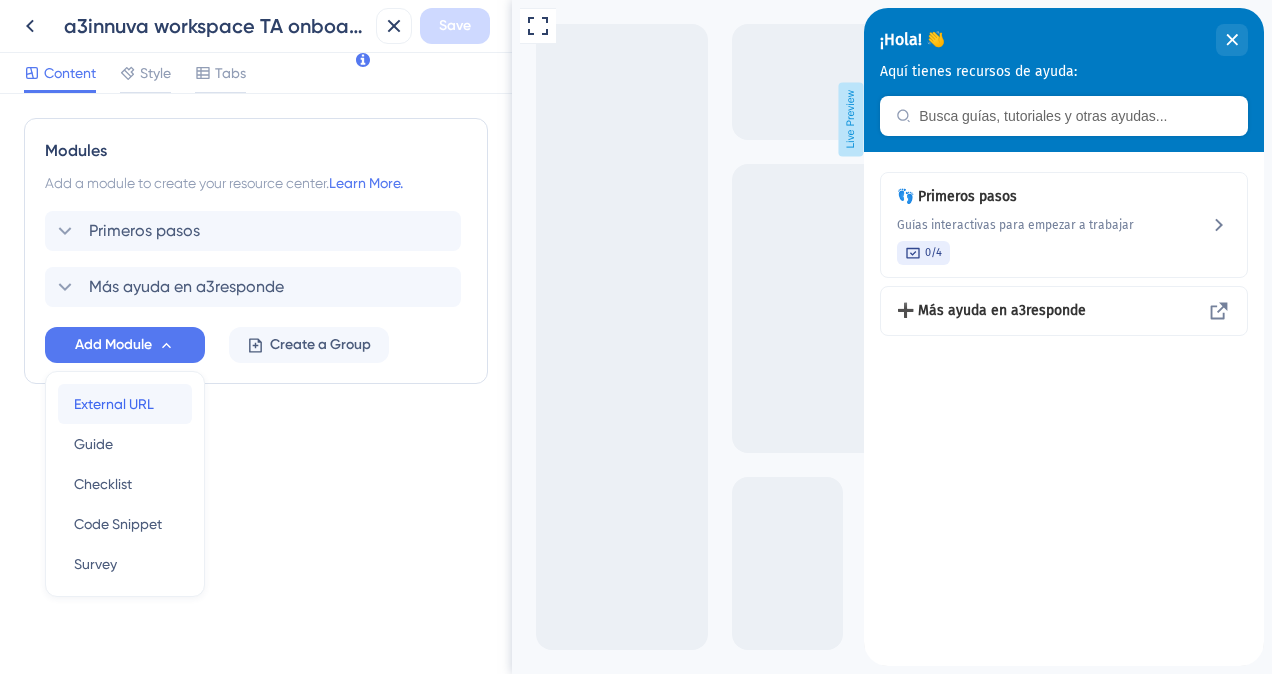 click on "External URL" at bounding box center [114, 404] 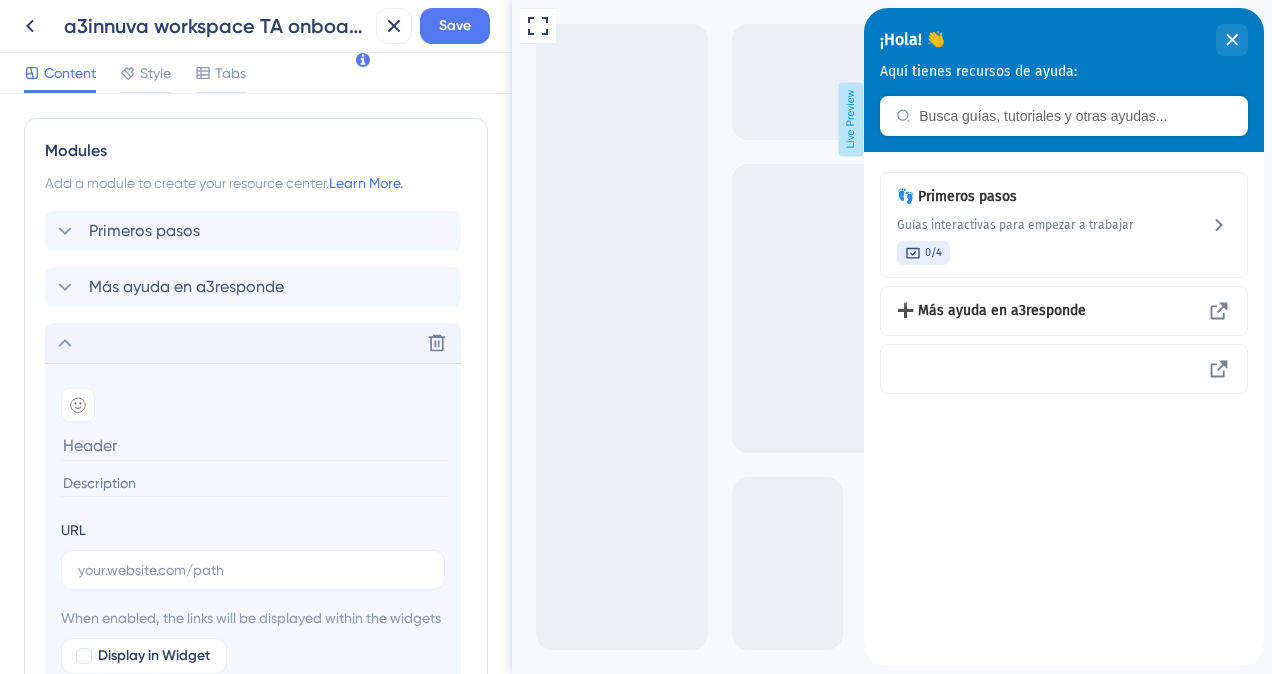 click on "Delete" at bounding box center (253, 343) 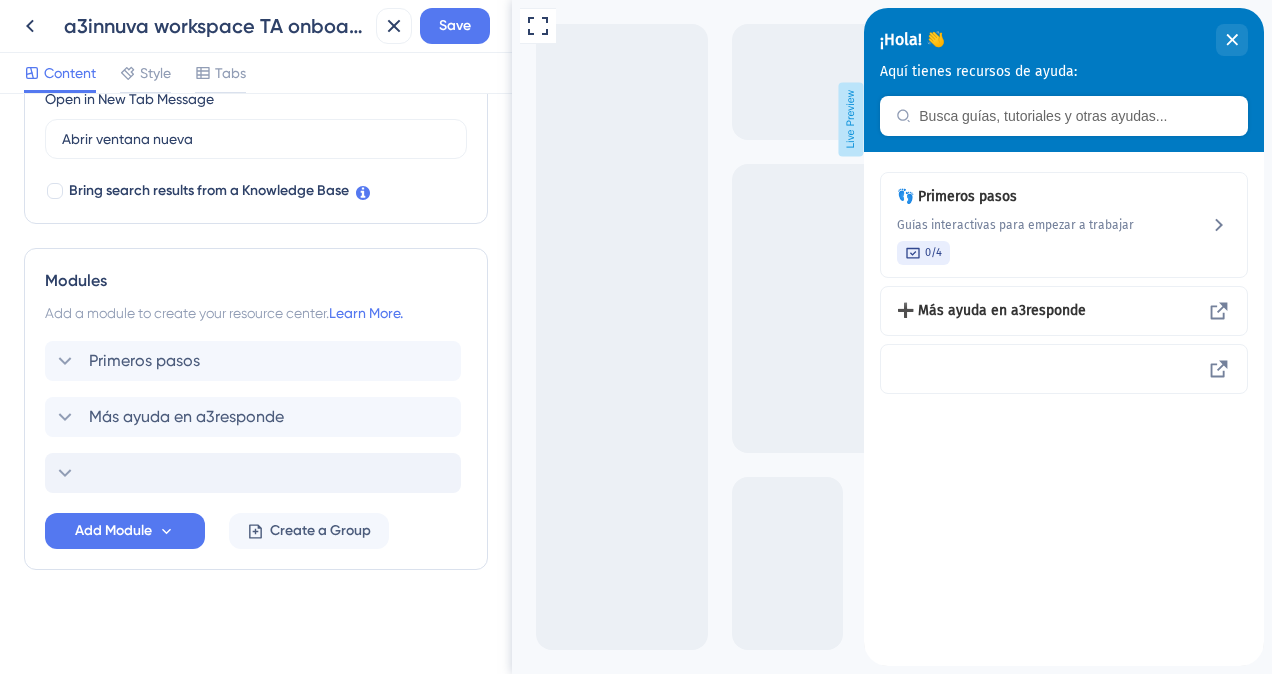 scroll, scrollTop: 588, scrollLeft: 0, axis: vertical 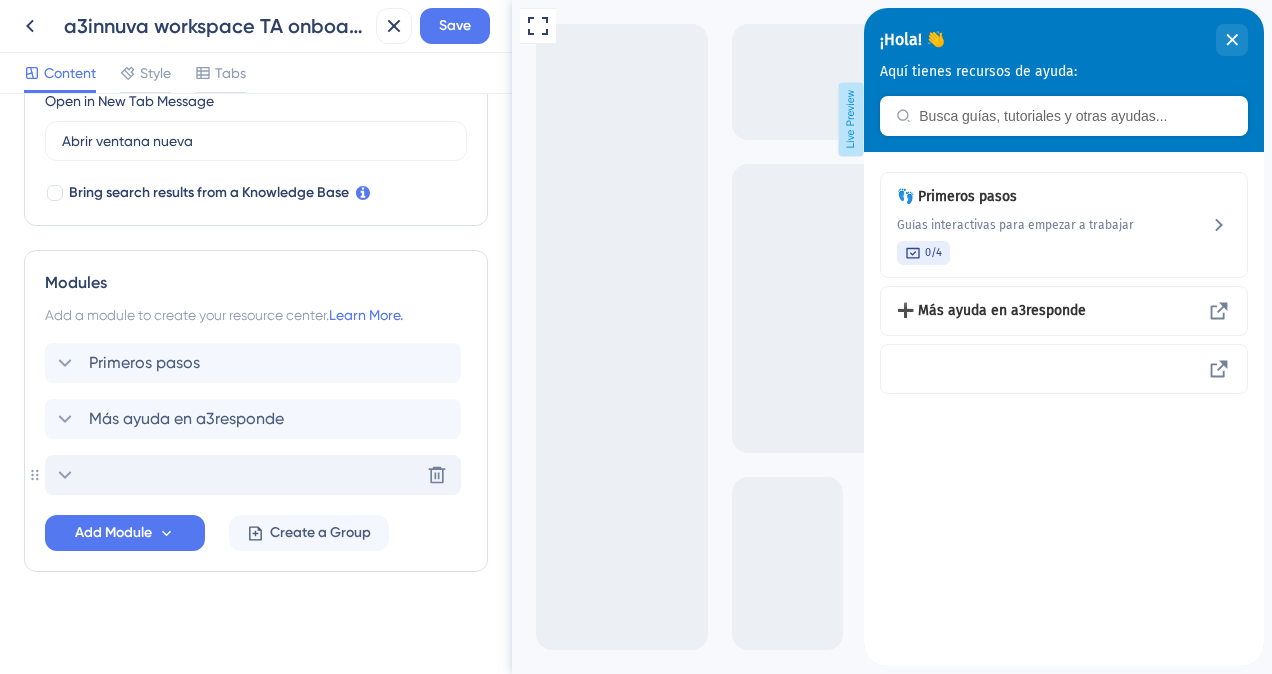 click 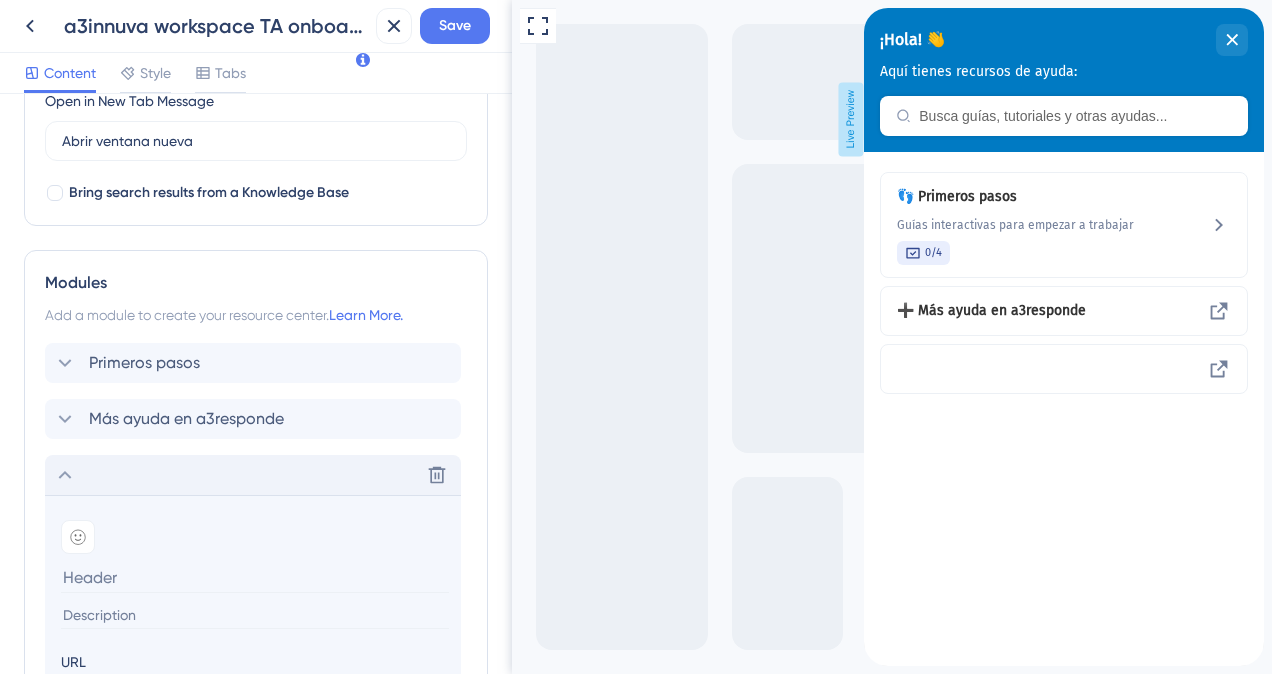 scroll, scrollTop: 720, scrollLeft: 0, axis: vertical 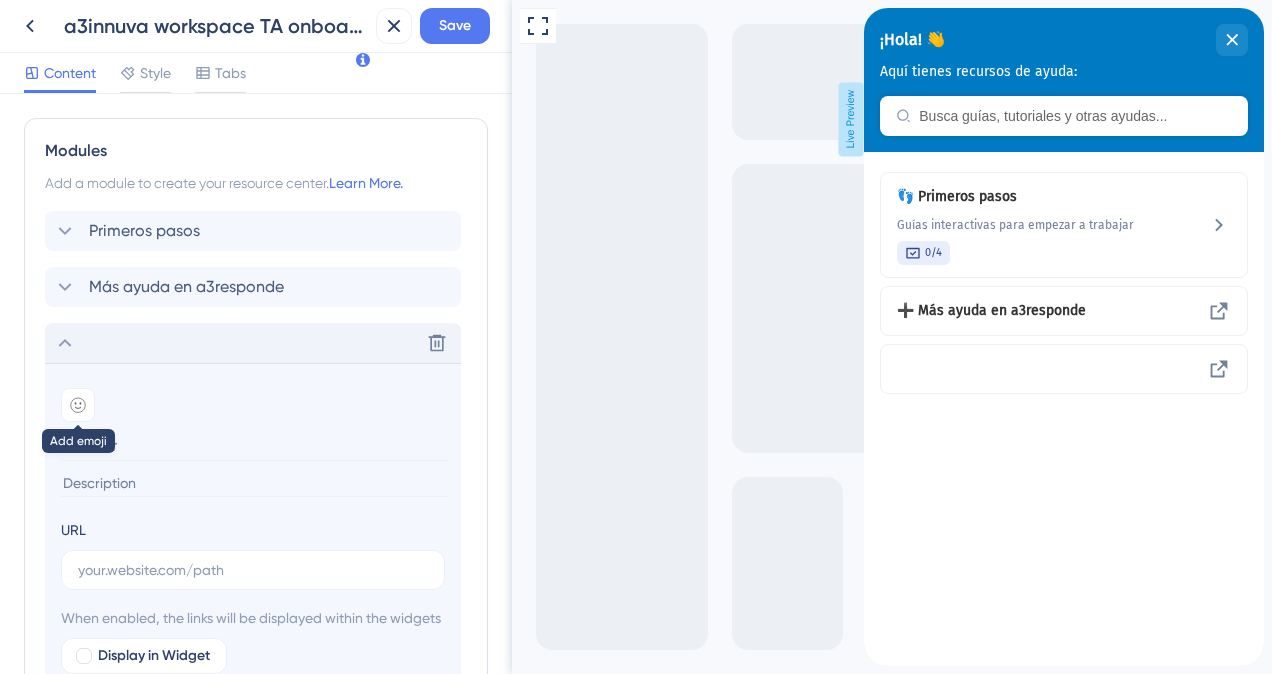 click 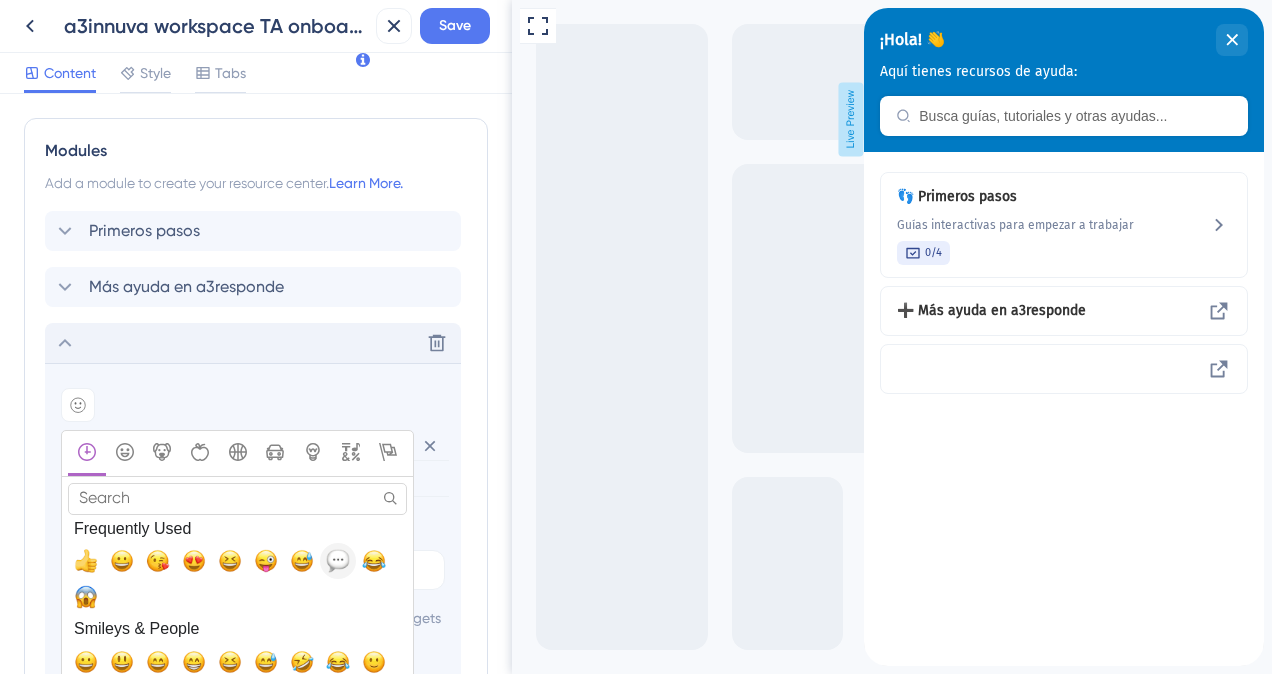 click at bounding box center (338, 561) 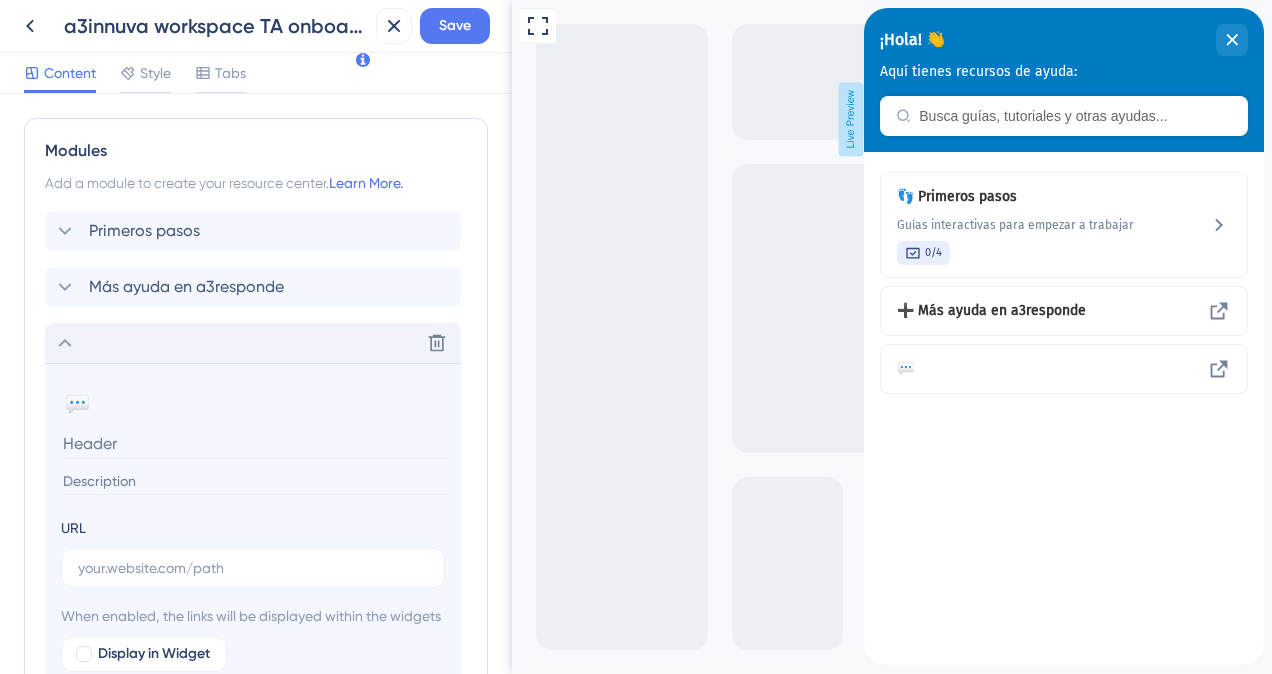 click at bounding box center (255, 443) 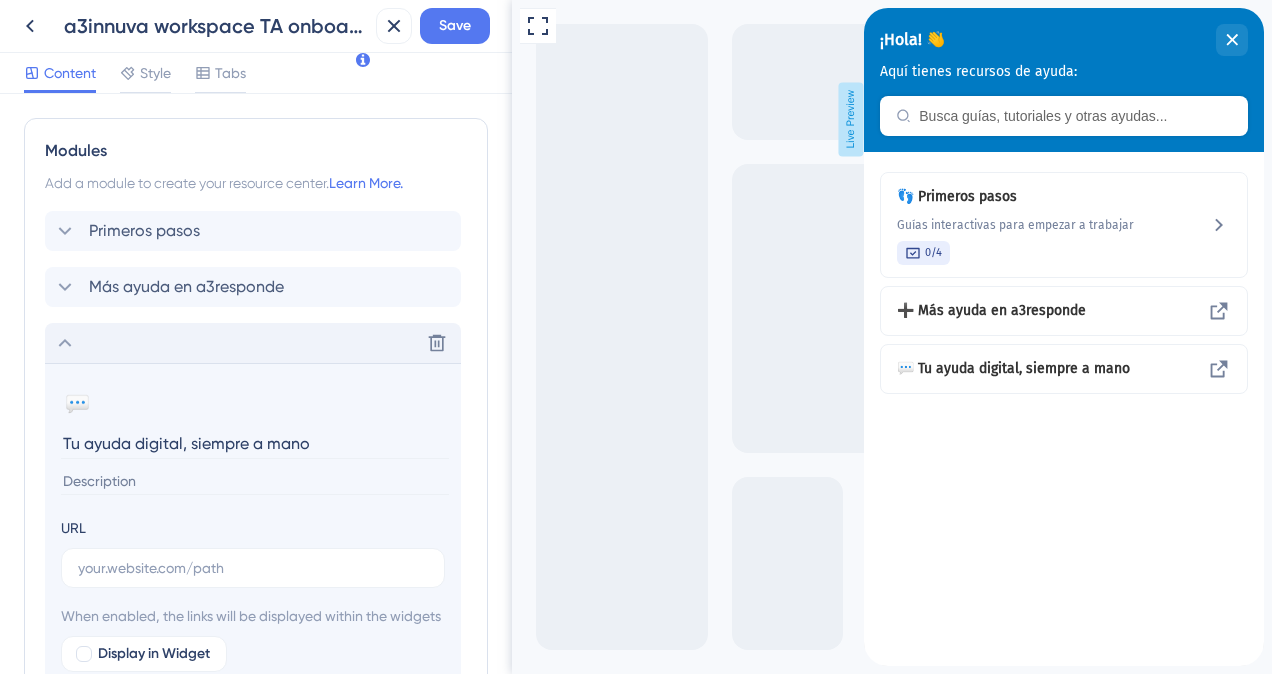 type on "Tu ayuda digital, siempre a mano" 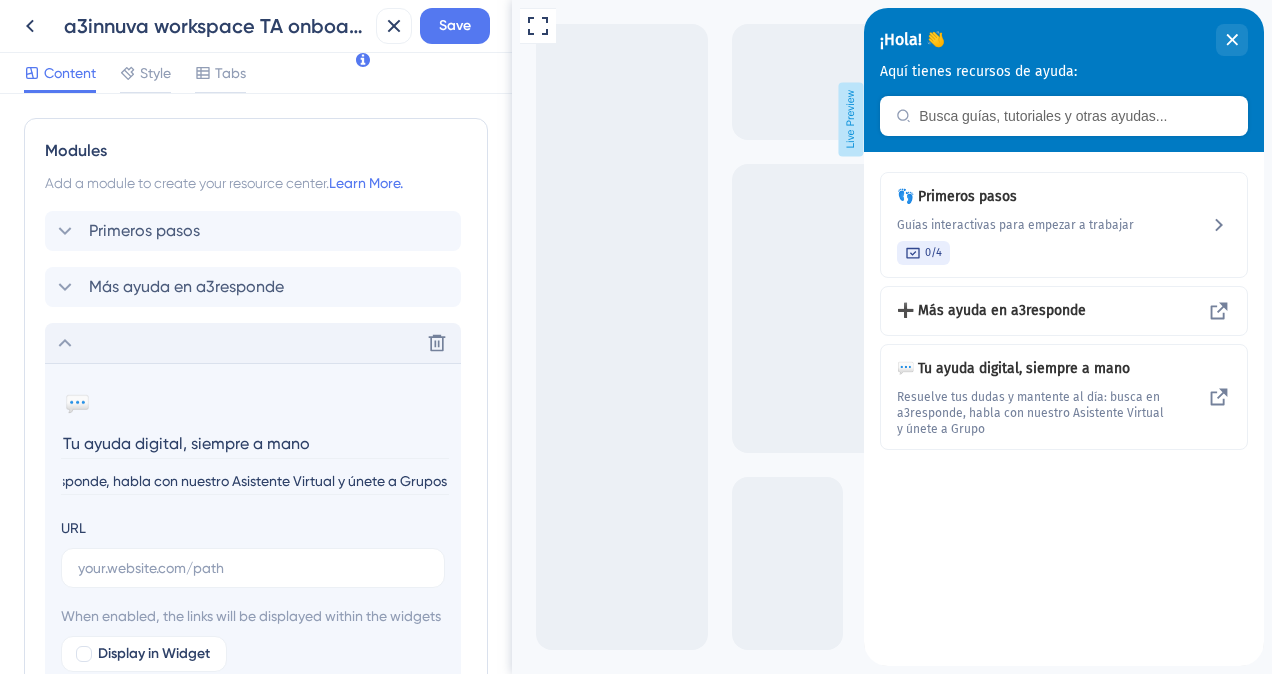 scroll, scrollTop: 0, scrollLeft: 346, axis: horizontal 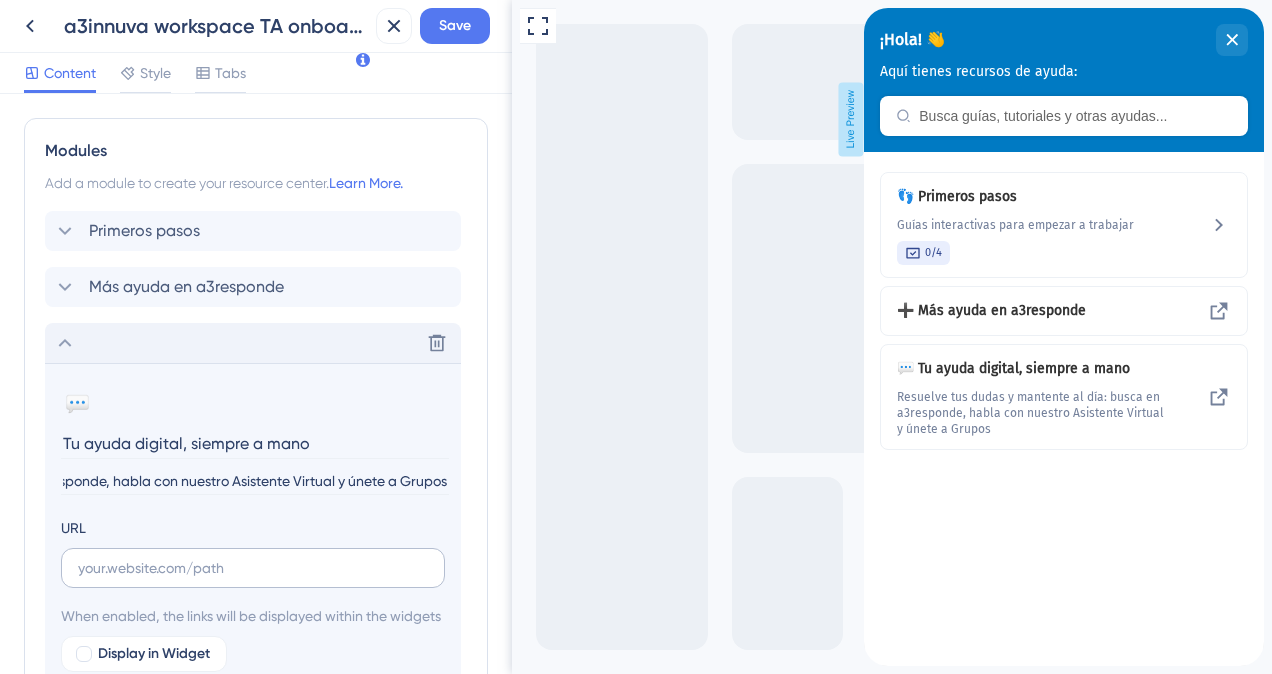 type on "Resuelve tus dudas y mantente al día: busca en a3responde, habla con nuestro Asistente Virtual y únete a Grupos" 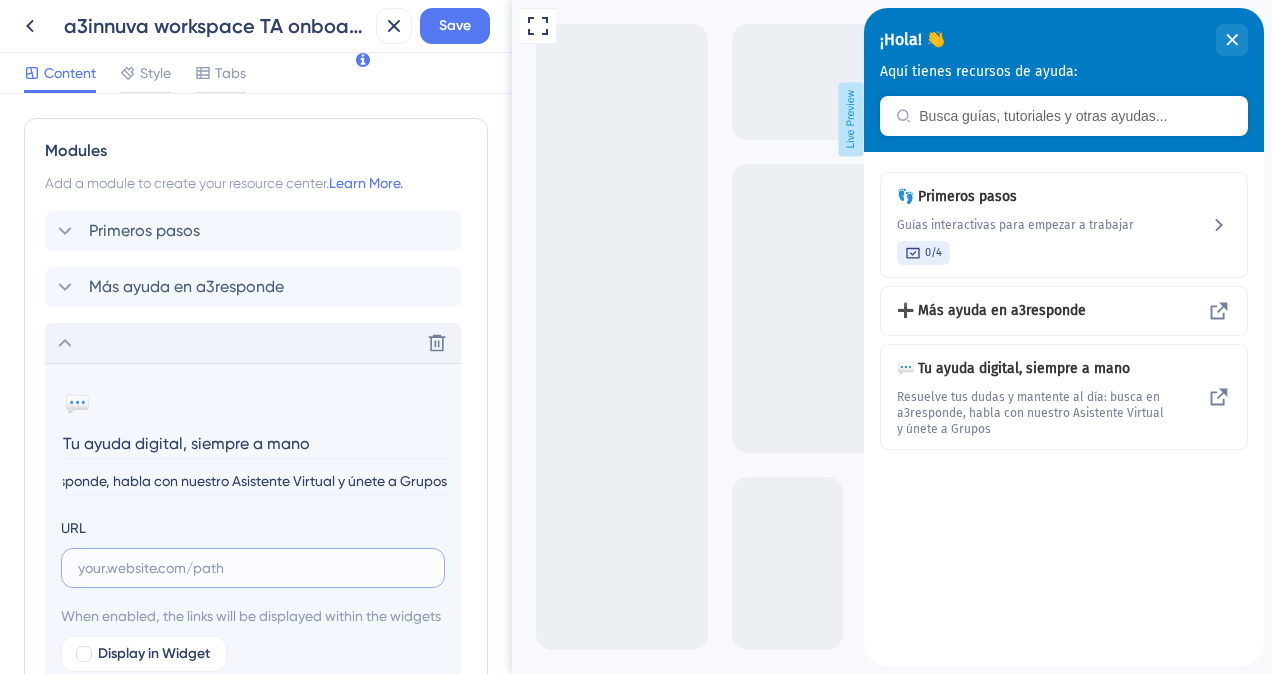 click at bounding box center [253, 568] 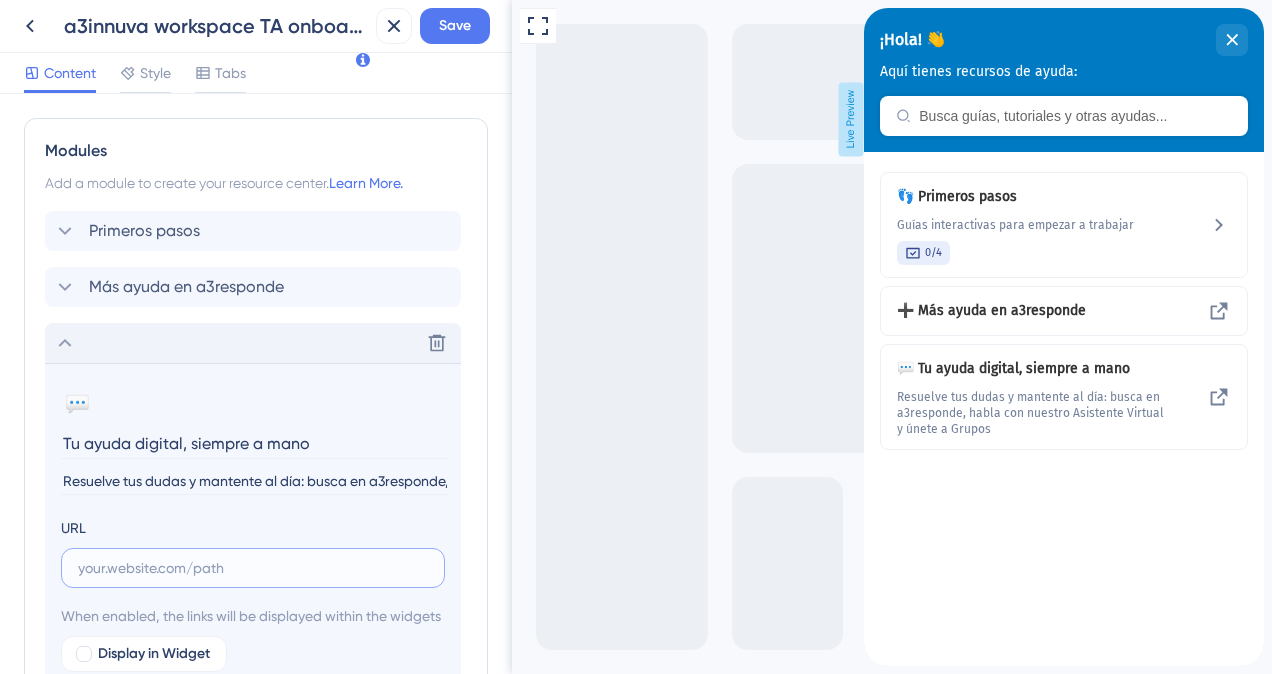 paste on "https://a3responde.wolterskluwer.com/es/s/article/Que-es-a3responde-y-como-te-ayuda" 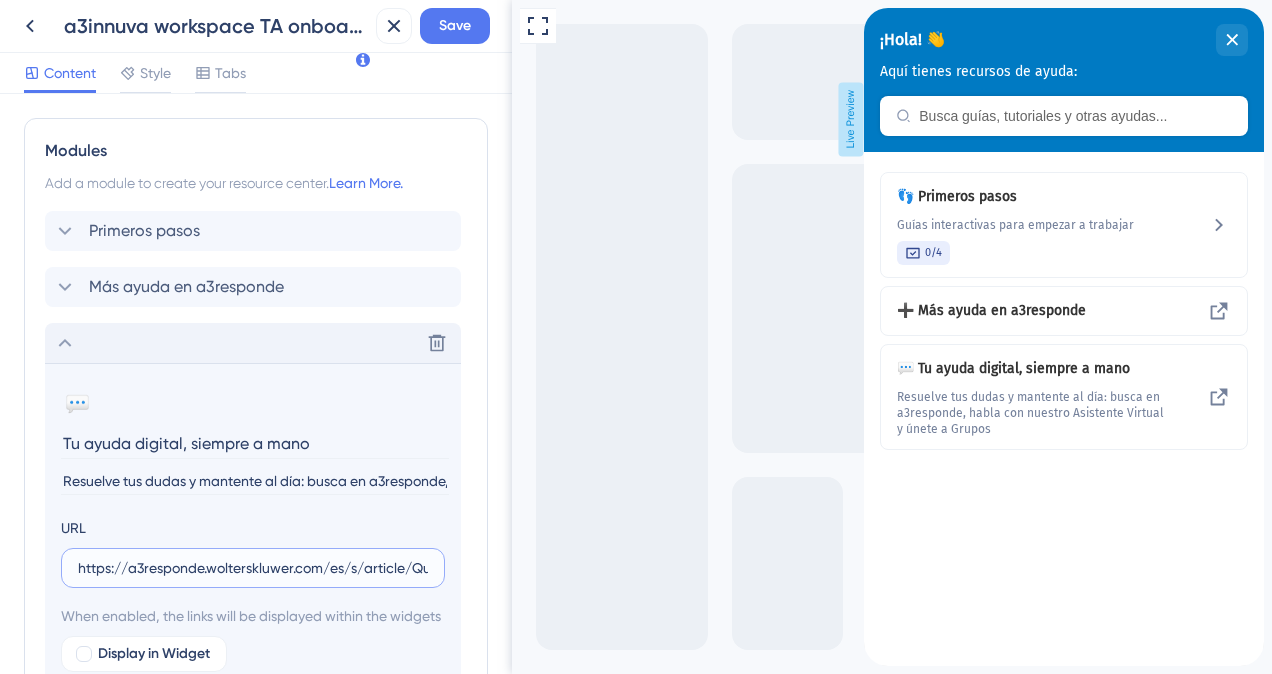 scroll, scrollTop: 0, scrollLeft: 246, axis: horizontal 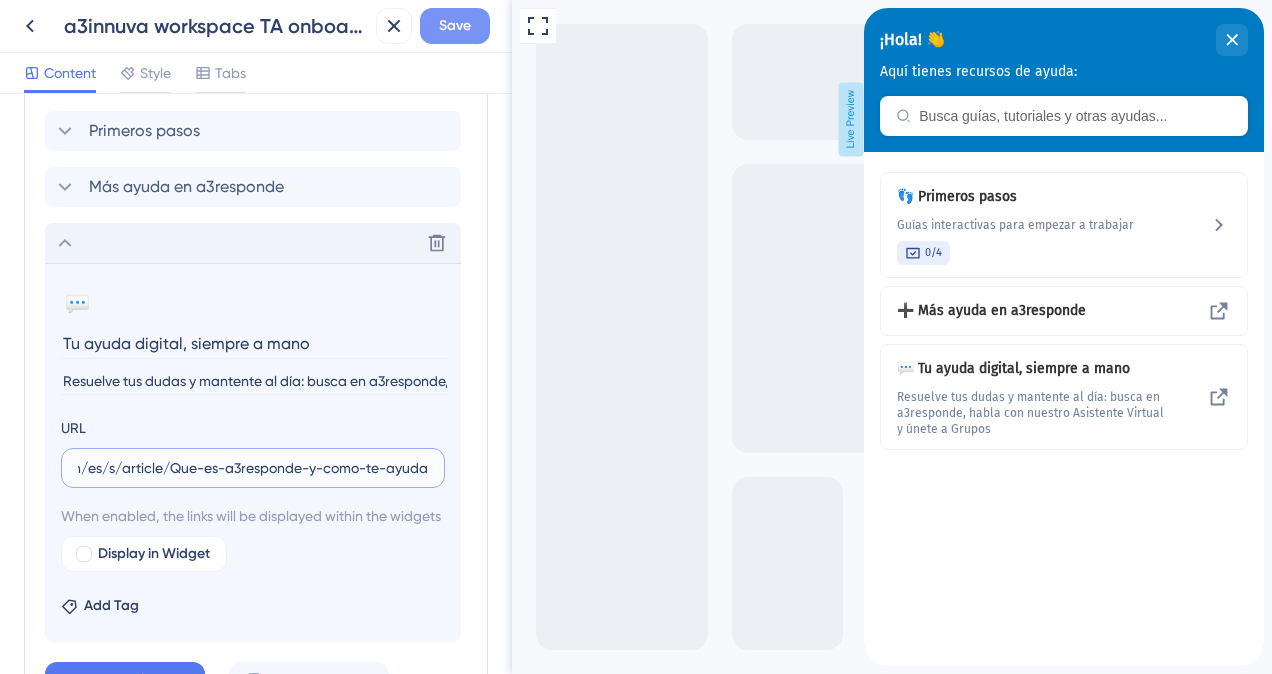 type on "https://a3responde.wolterskluwer.com/es/s/article/Que-es-a3responde-y-como-te-ayuda" 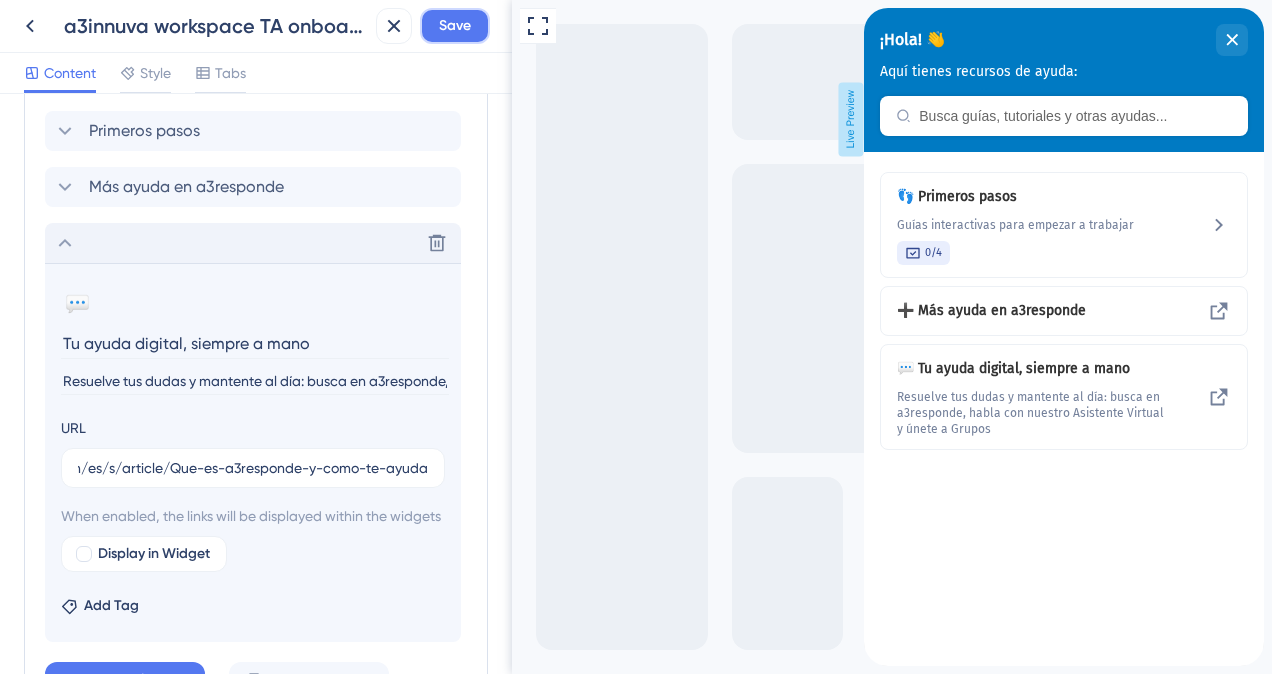 click on "Save" at bounding box center (455, 26) 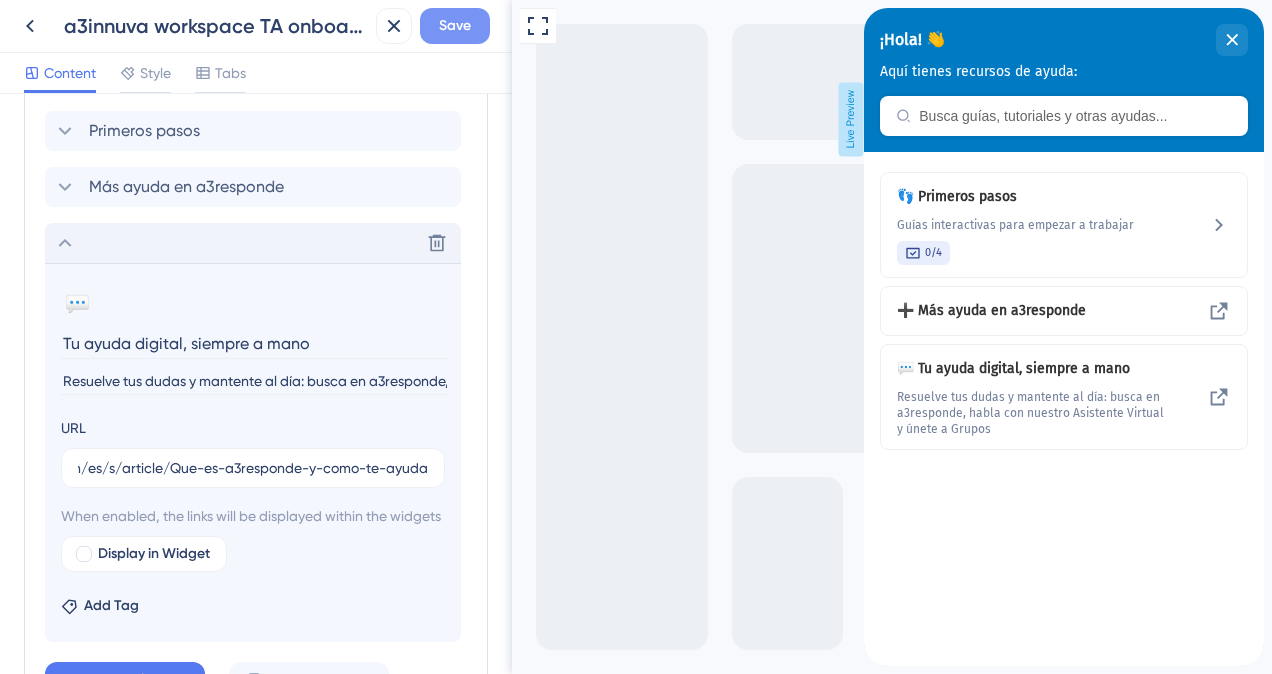 scroll, scrollTop: 0, scrollLeft: 0, axis: both 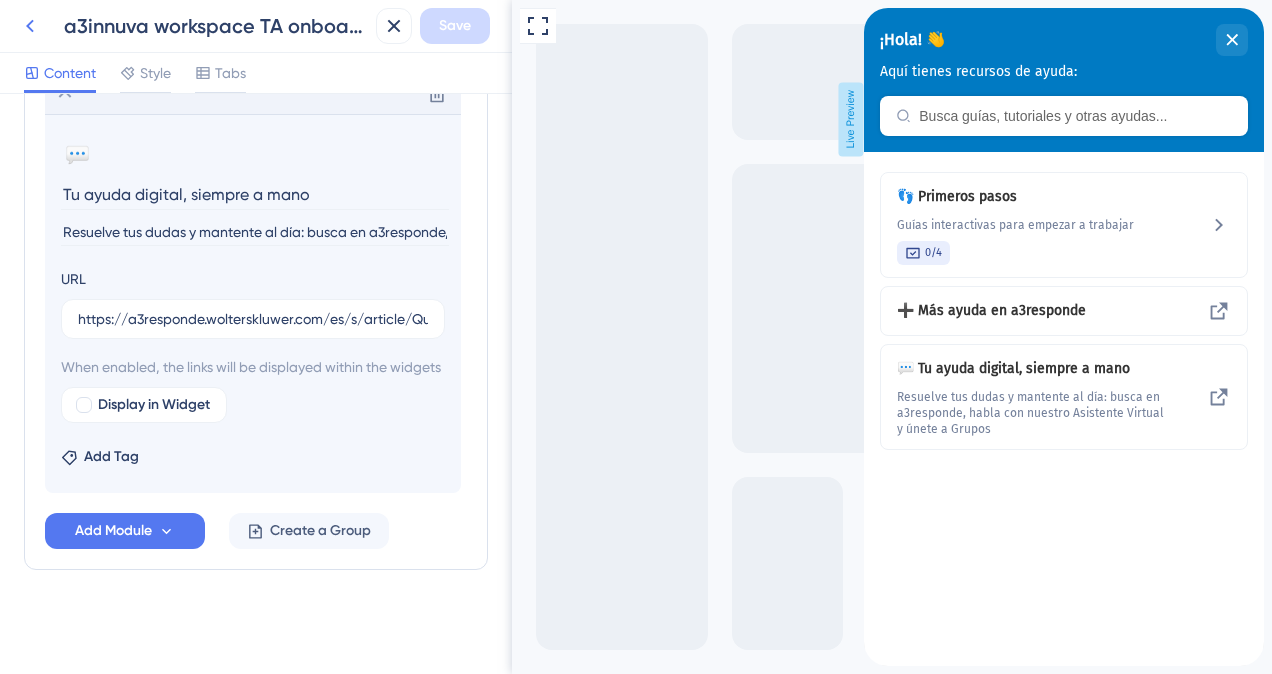 click 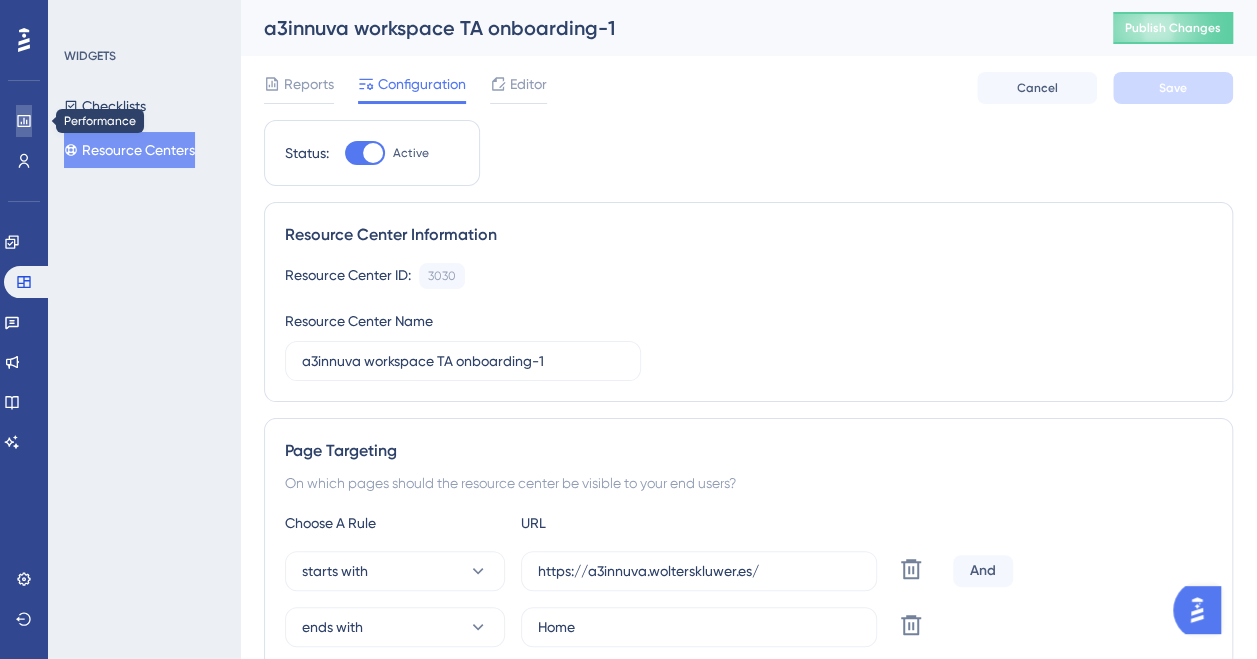 click 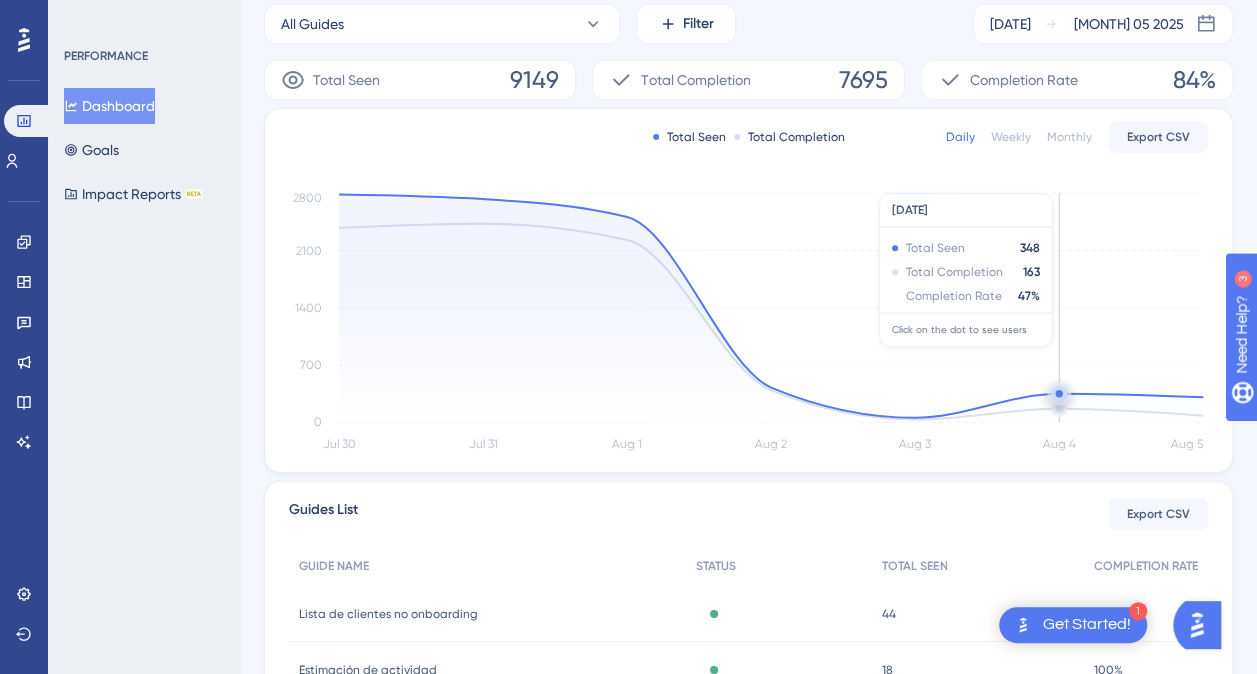 scroll, scrollTop: 0, scrollLeft: 0, axis: both 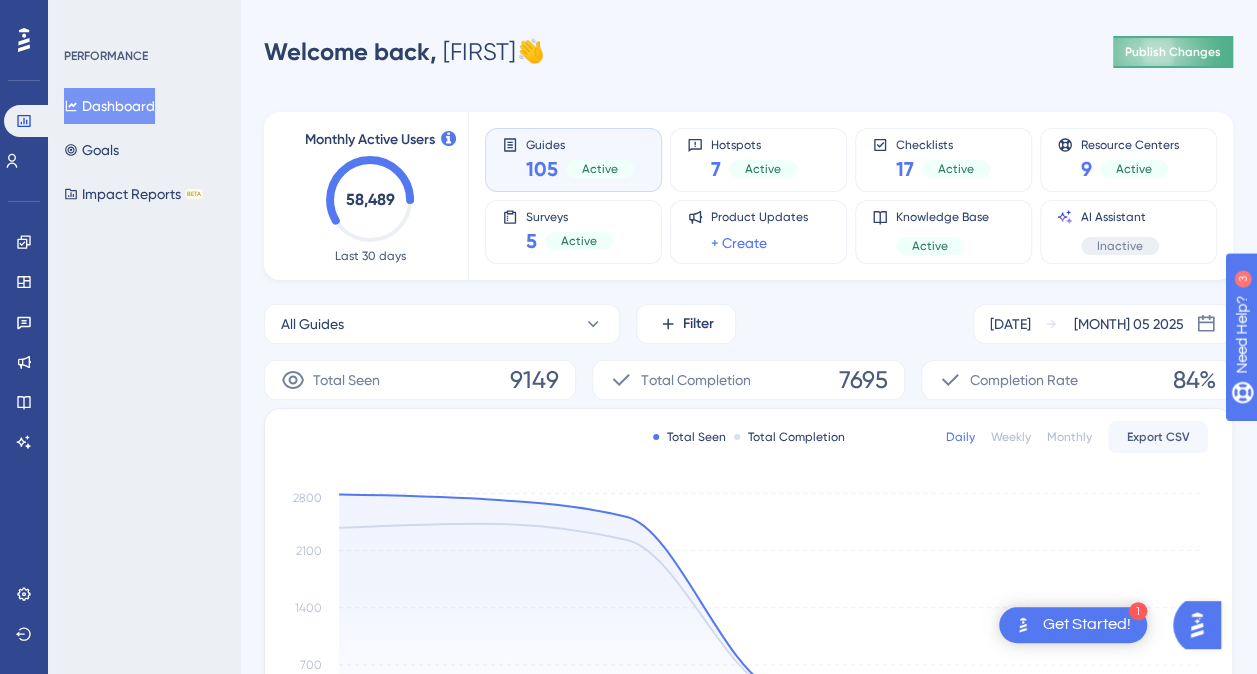 click on "Publish Changes" at bounding box center (1173, 52) 